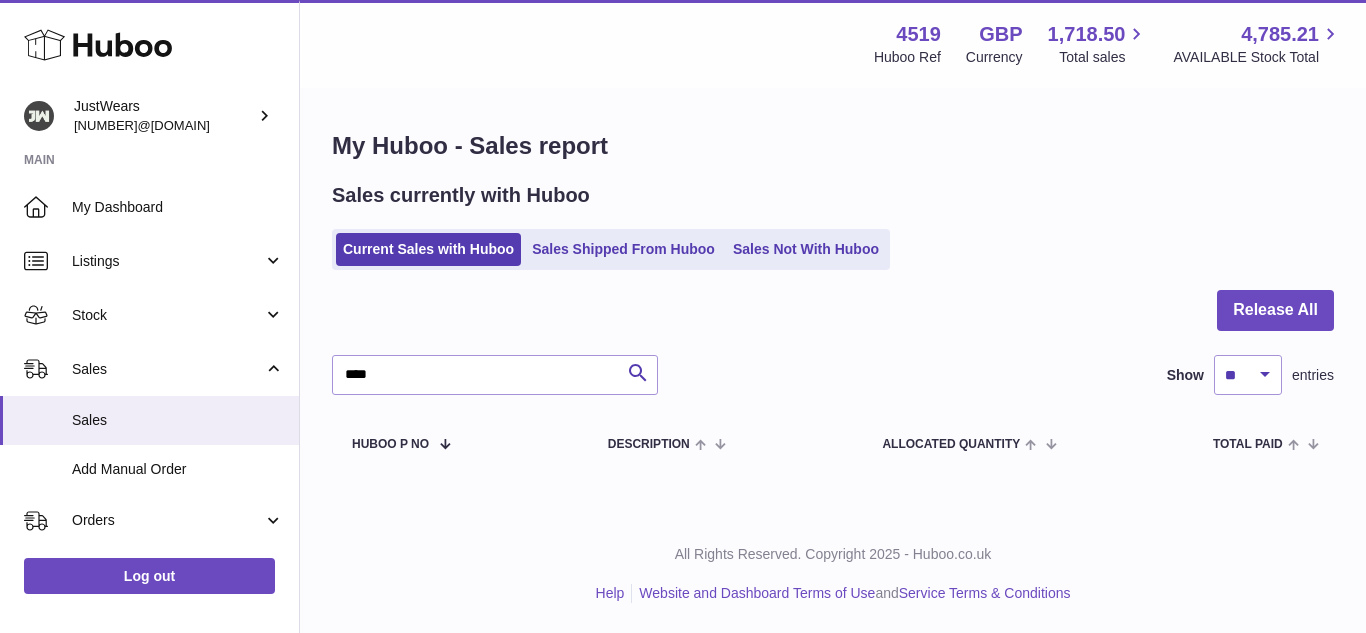 scroll, scrollTop: 0, scrollLeft: 0, axis: both 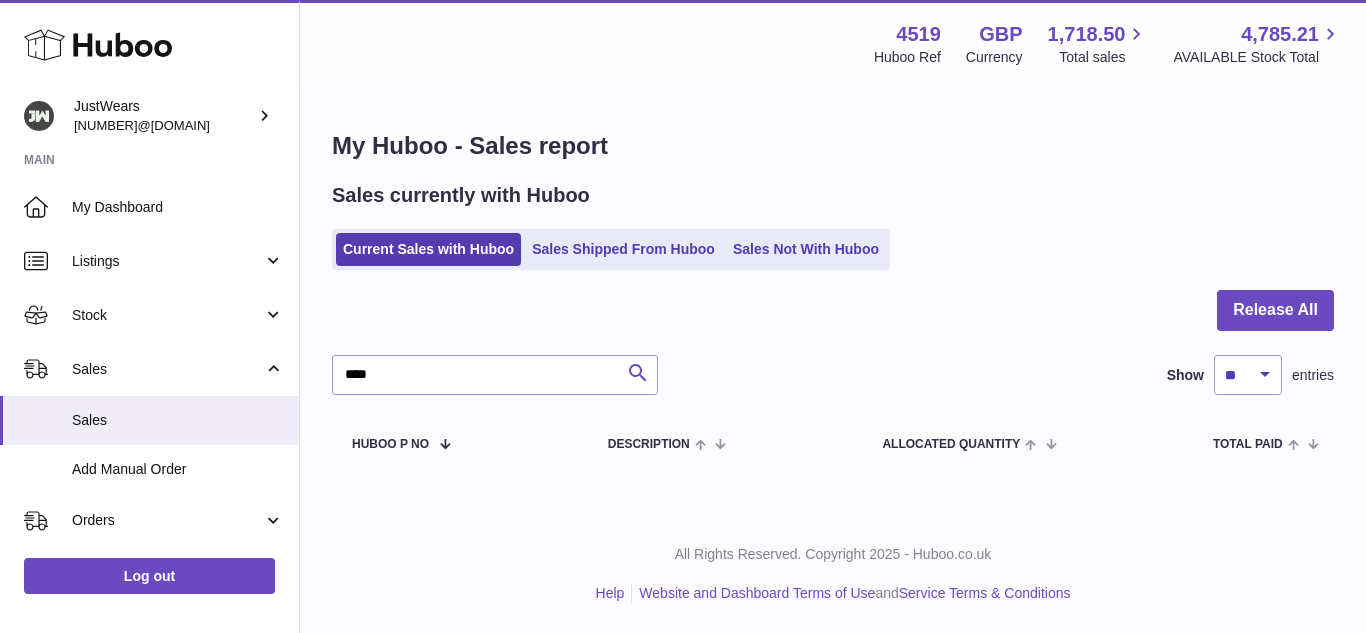 click at bounding box center [638, 373] 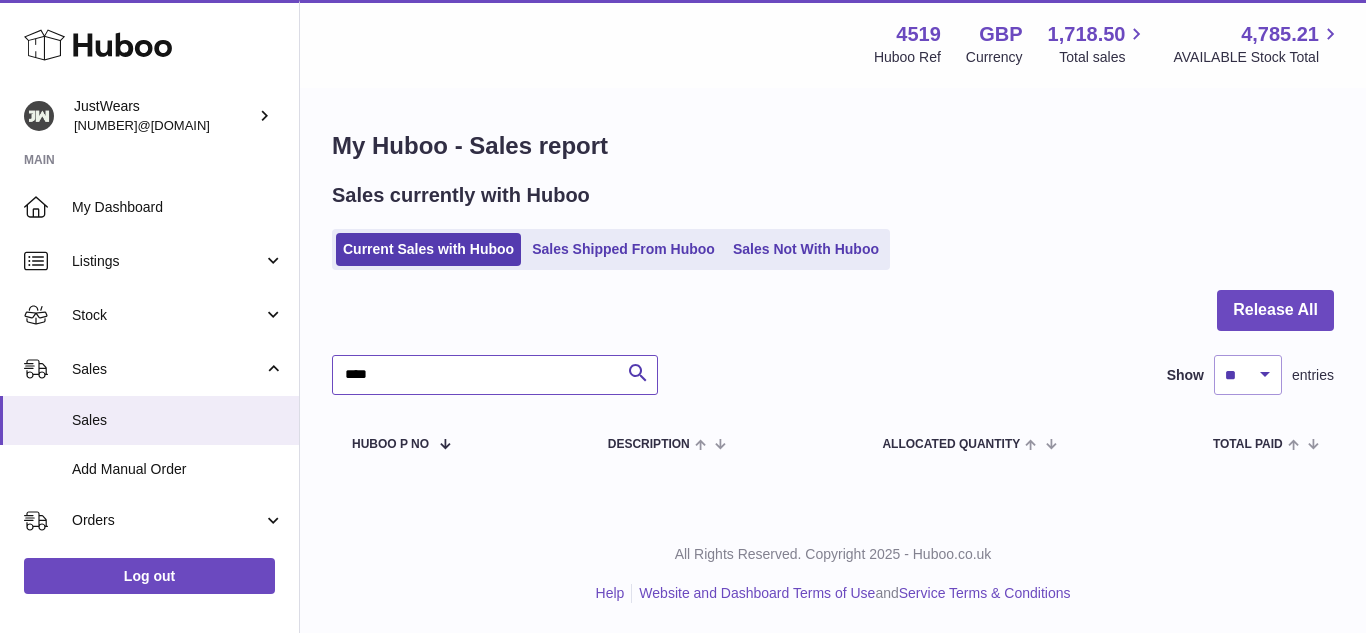 click on "****" at bounding box center [495, 375] 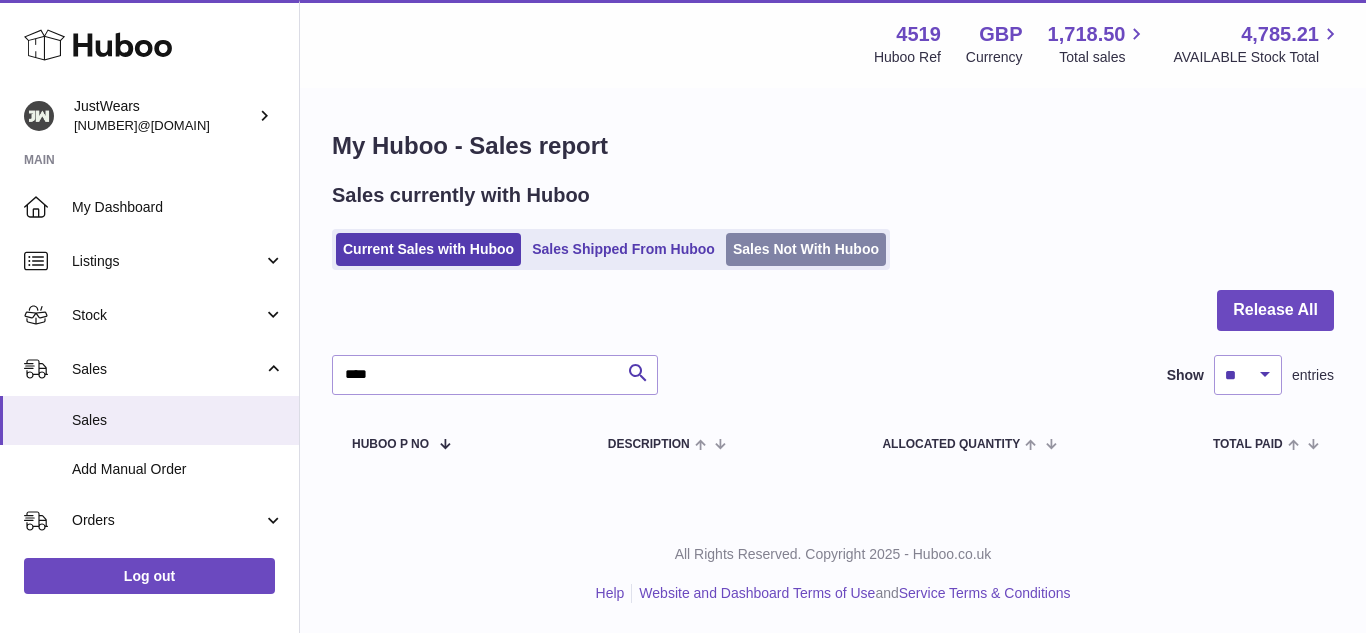 click on "Sales Not With Huboo" at bounding box center (806, 249) 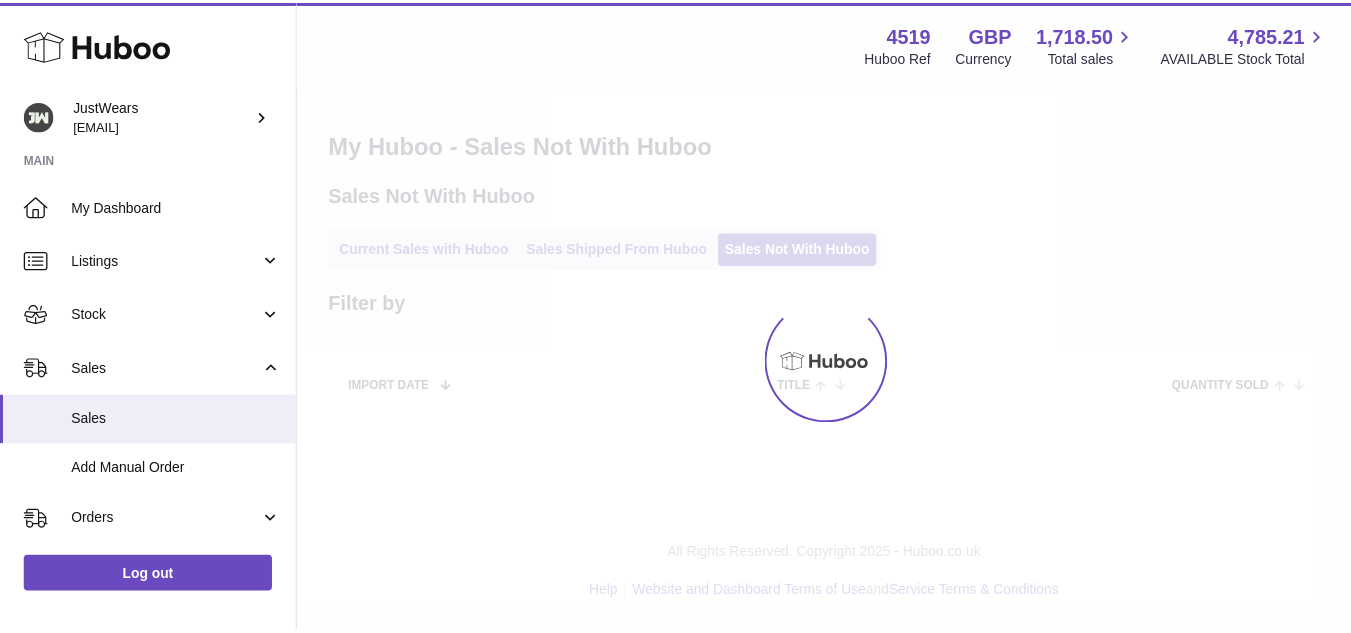 scroll, scrollTop: 0, scrollLeft: 0, axis: both 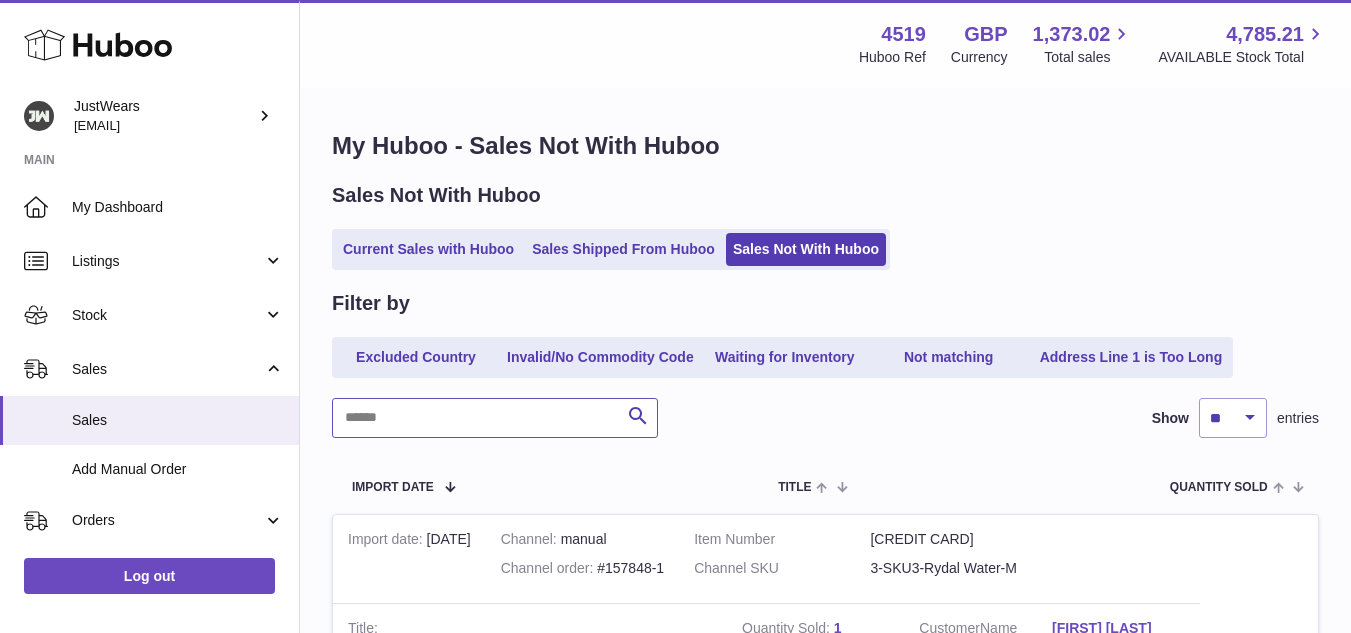 click at bounding box center [495, 418] 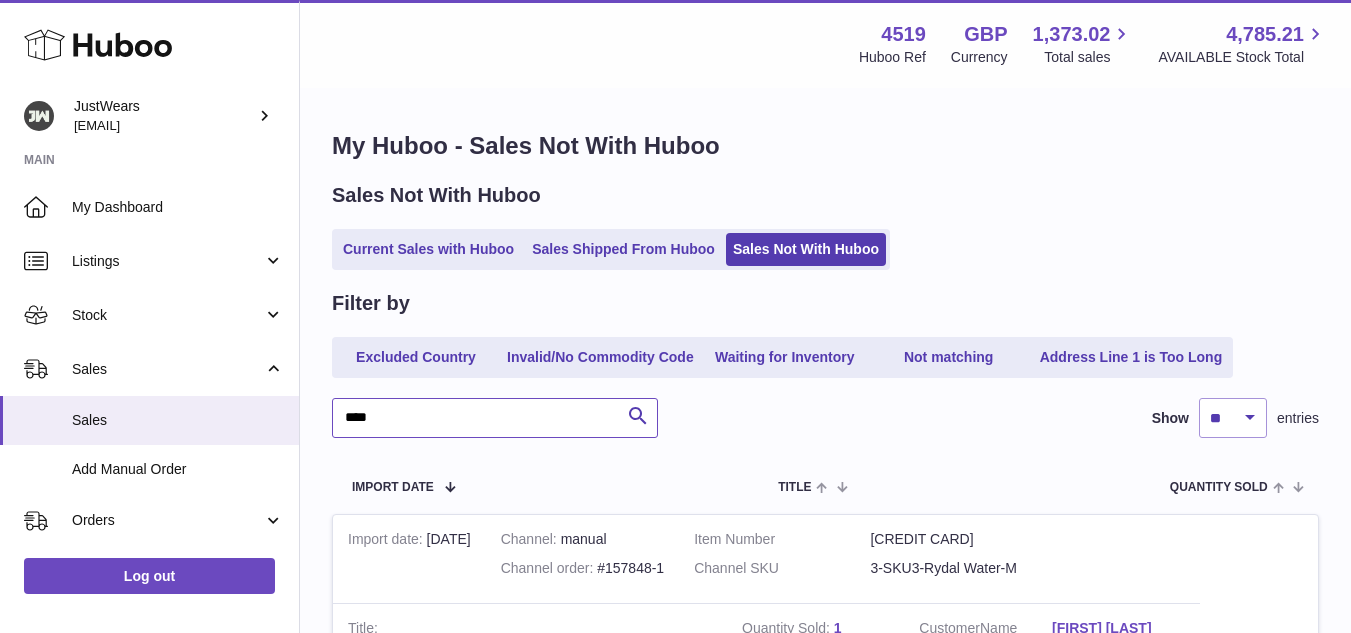 type on "****" 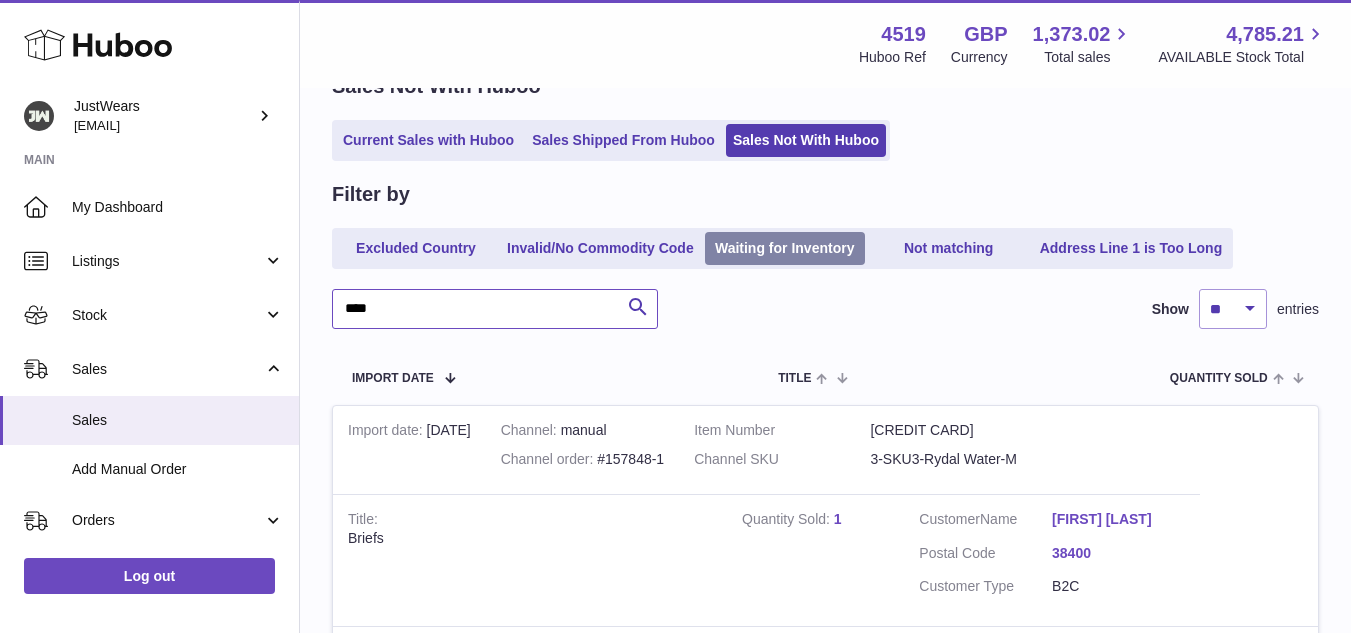 scroll, scrollTop: 200, scrollLeft: 0, axis: vertical 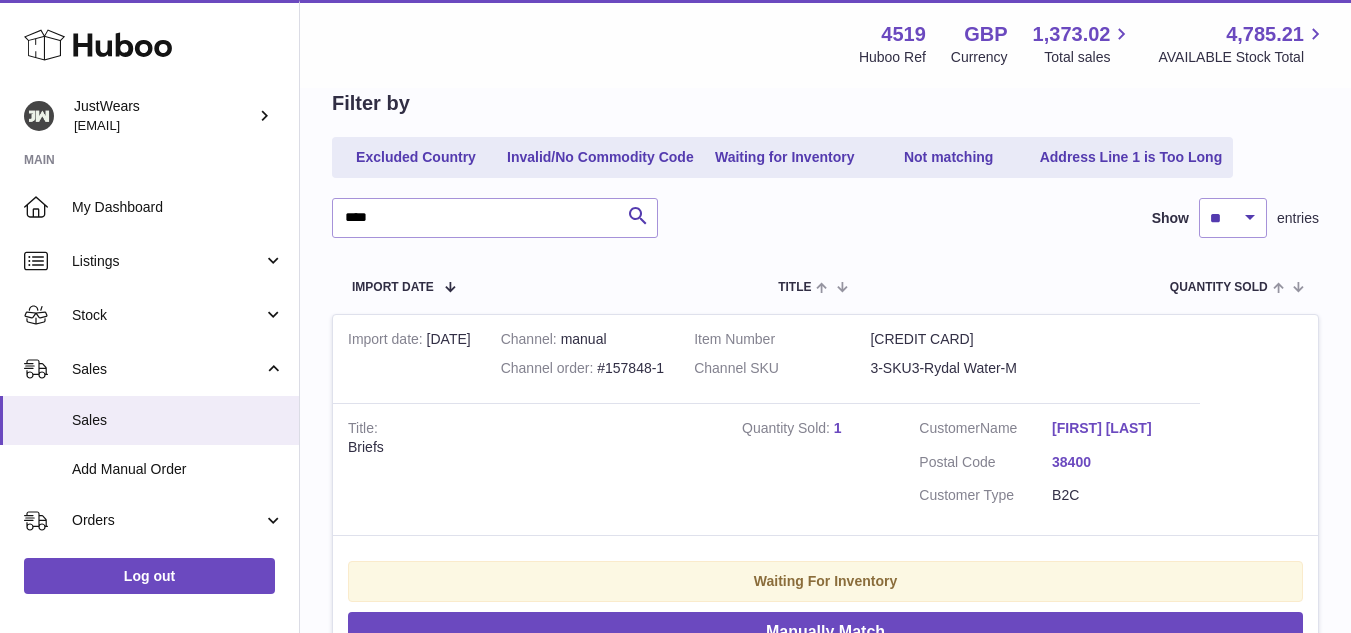 click on "Channel order #157848-1" at bounding box center (582, 368) 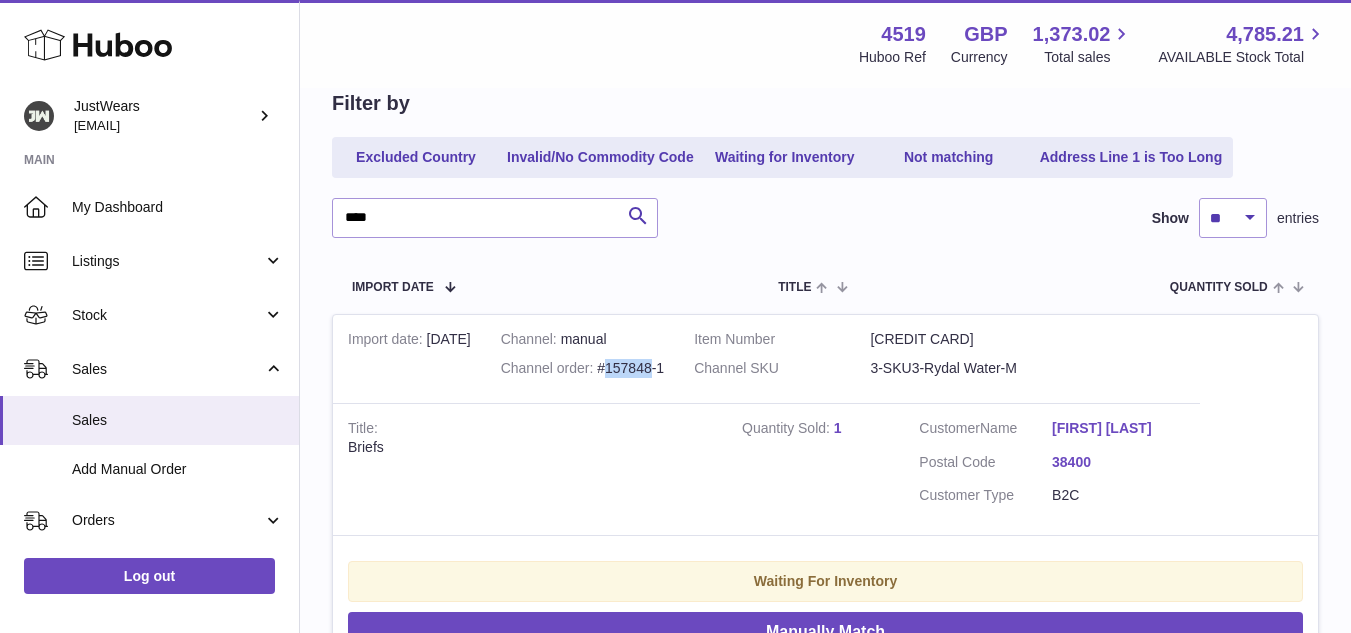 click on "Channel order #157848-1" at bounding box center [582, 368] 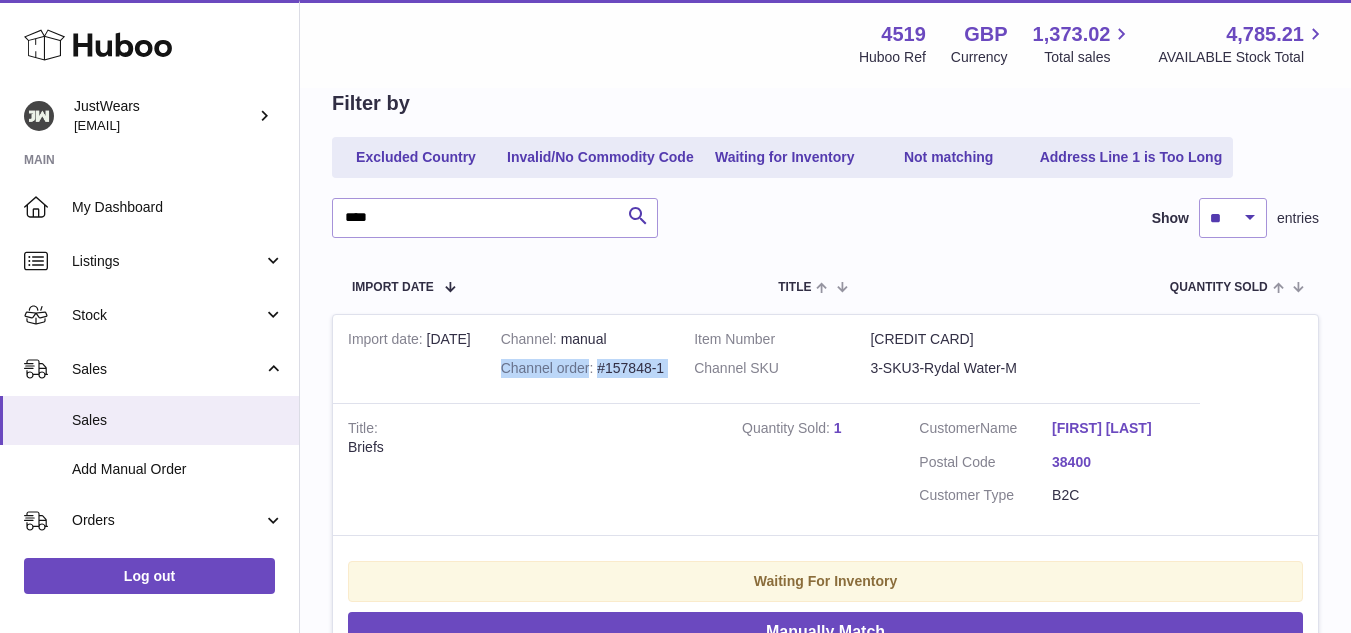 click on "Channel order #157848-1" at bounding box center (582, 368) 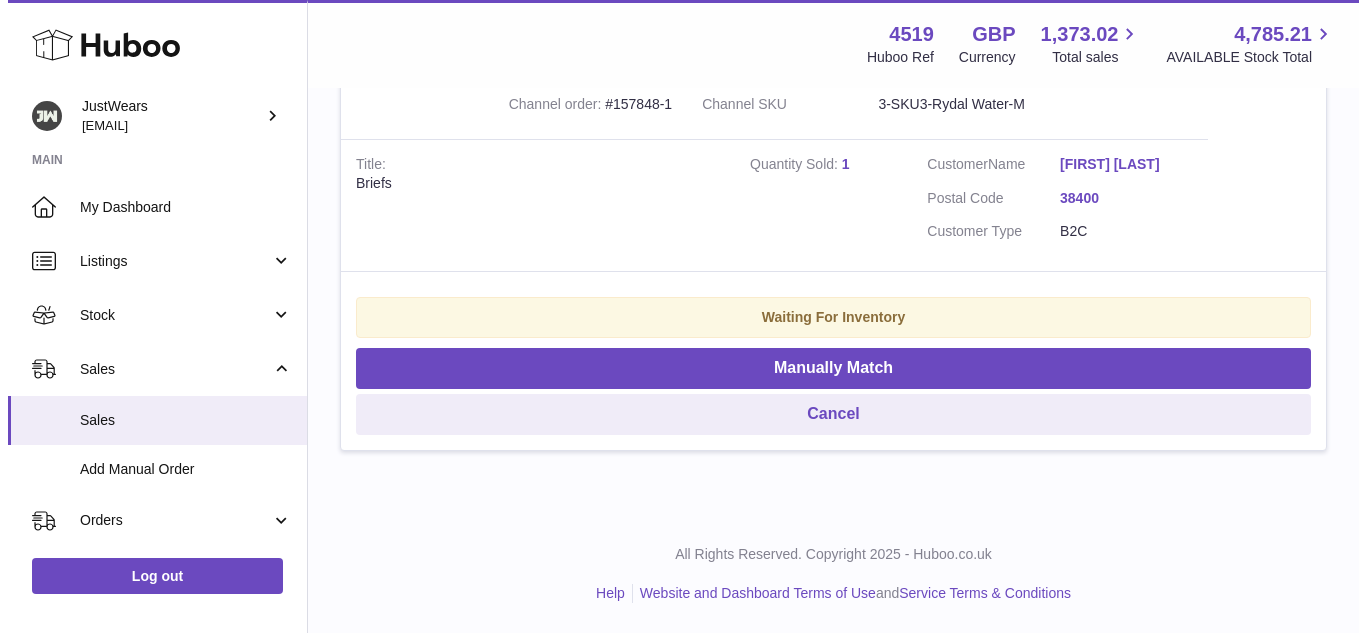 scroll, scrollTop: 501, scrollLeft: 0, axis: vertical 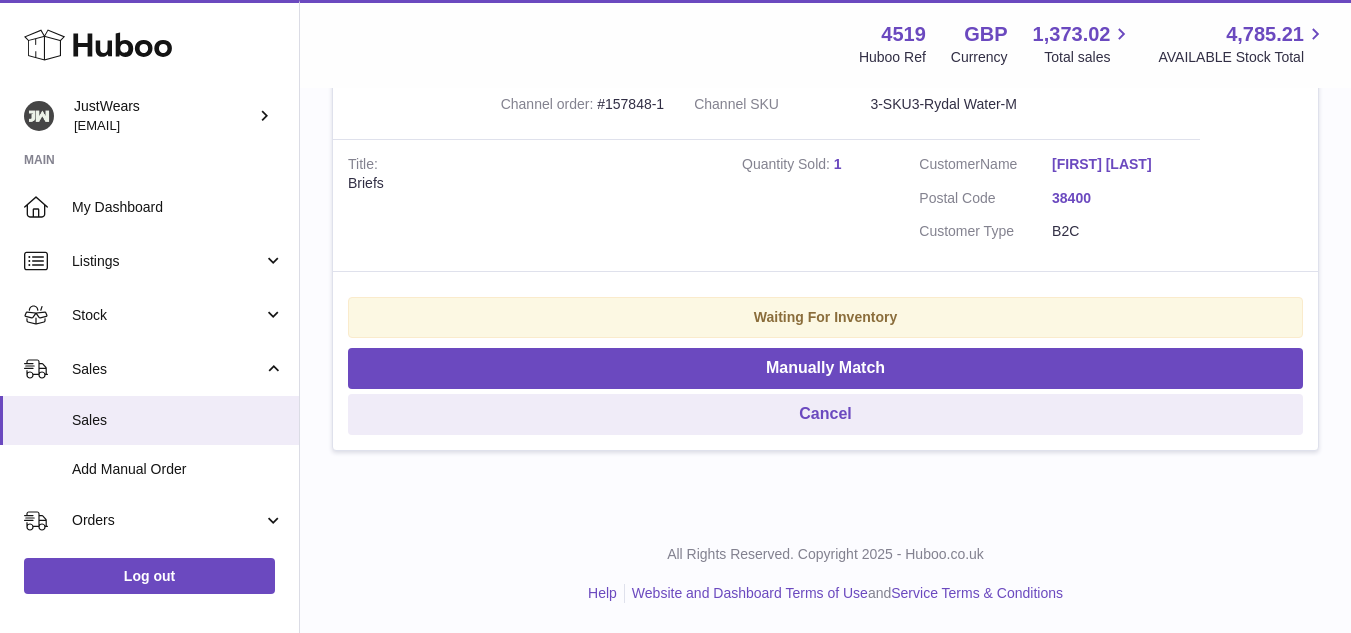 click on "Waiting For Inventory" at bounding box center (825, 317) 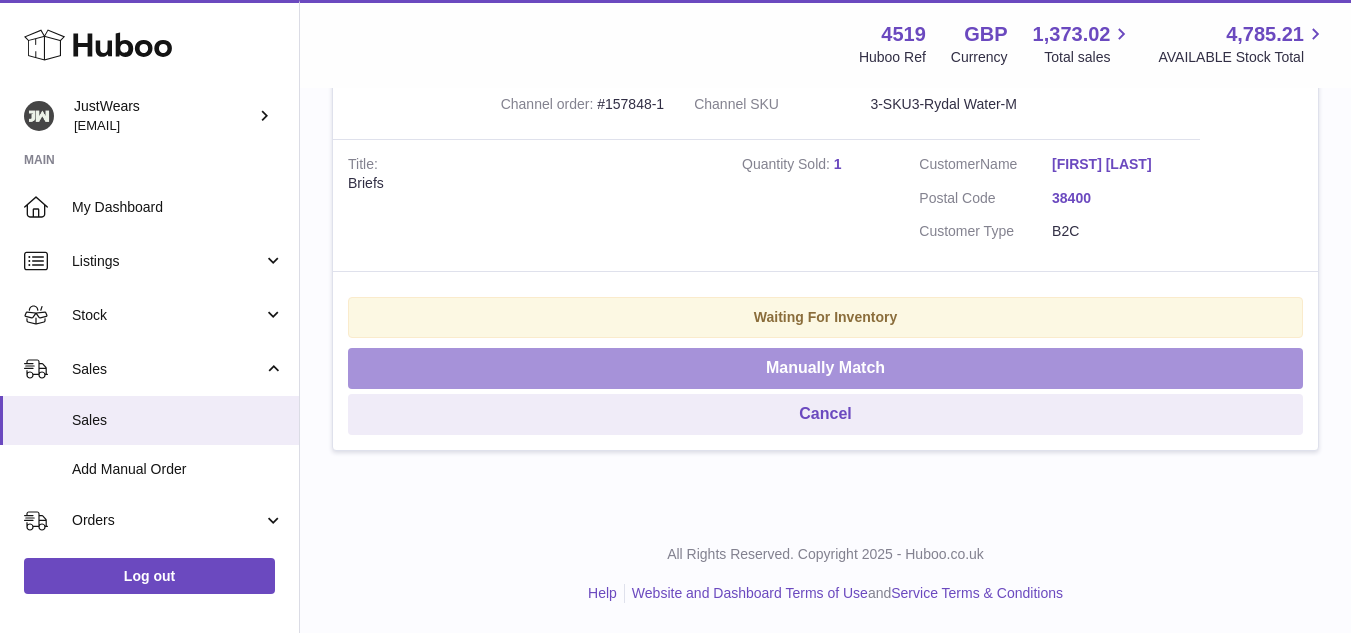 click on "Manually Match" at bounding box center [825, 368] 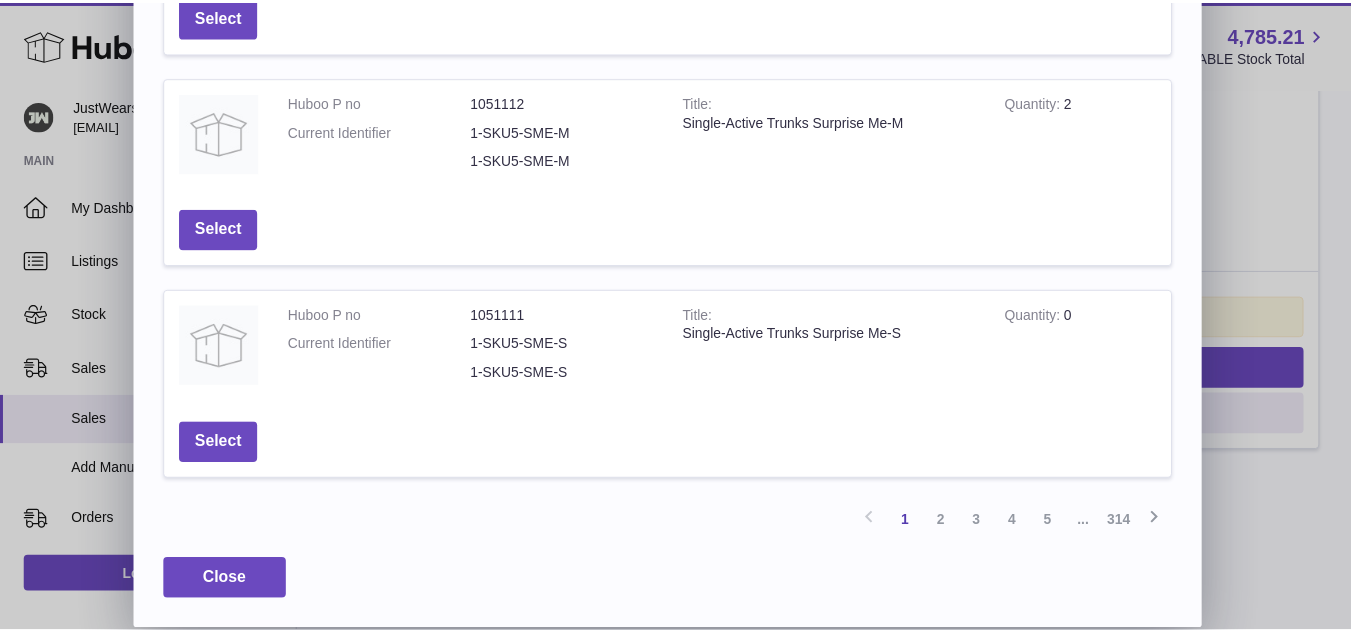 scroll, scrollTop: 0, scrollLeft: 0, axis: both 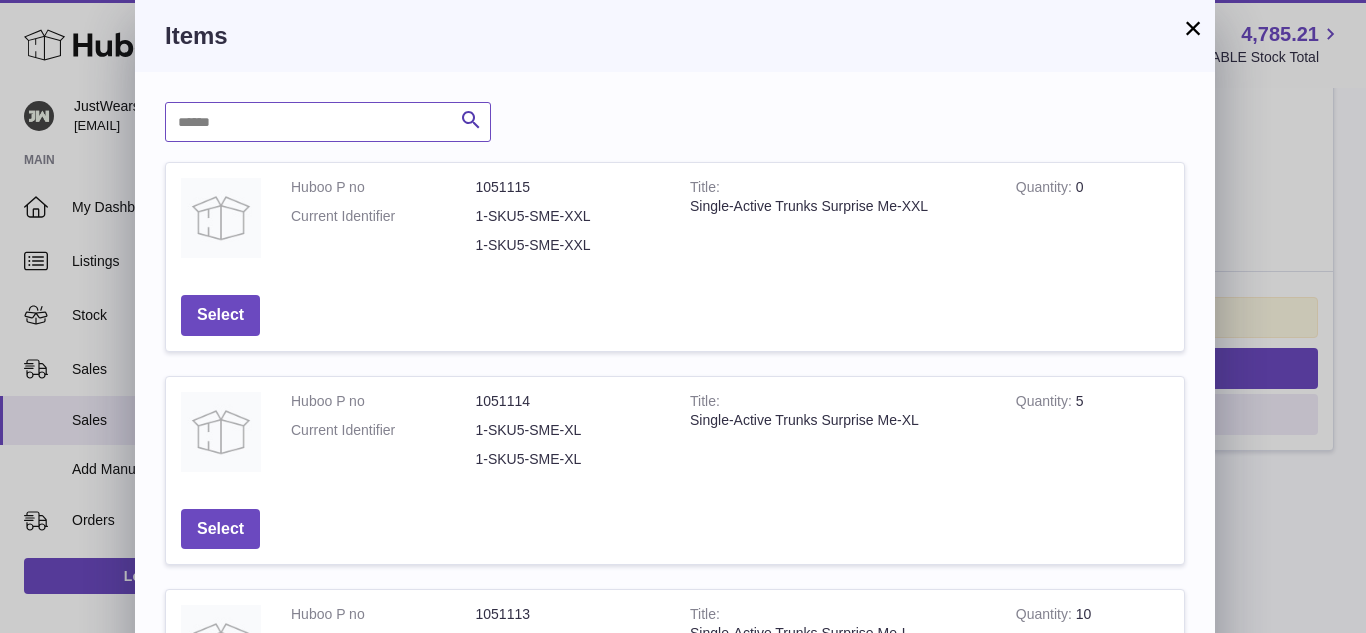 click at bounding box center (328, 122) 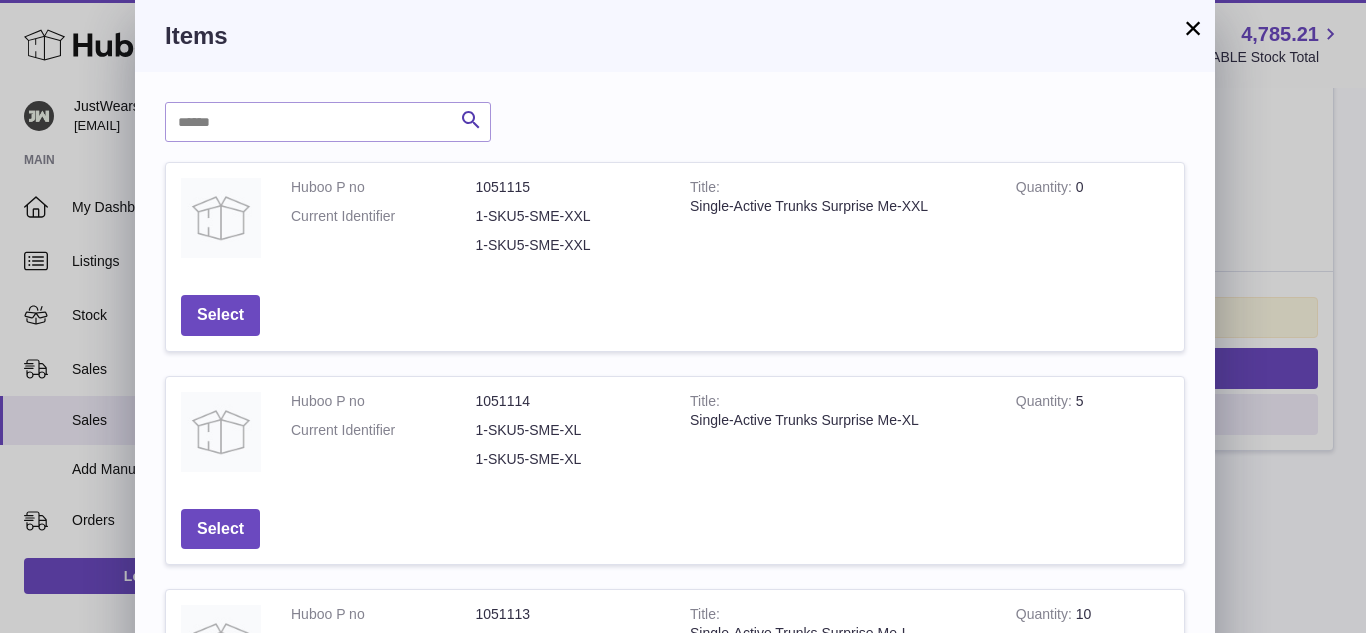click on "×
Items
Search     Huboo P no   Title   Quantity   Action     Huboo P no   1051115   Current Identifier   1-SKU5-SME-XXL       1-SKU5-SME-XXL   Title   Single-Active Trunks Surprise Me-XXL     Quantity
0
Select
Huboo P no   1051114   Current Identifier   1-SKU5-SME-XL       1-SKU5-SME-XL   Title   Single-Active Trunks Surprise Me-XL     Quantity
5
Select
Huboo P no   1051113   Current Identifier   1-SKU5-SME-L       1-SKU5-SME-L   Title   Single-Active Trunks Surprise Me-L     Quantity
10
Select
Huboo P no   1051112   Current Identifier   1-SKU5-SME-M       1-SKU5-SME-M   Title   Single-Active Trunks Surprise Me-M     Quantity
2
Huboo P no   1051111   Current Identifier" at bounding box center [683, 678] 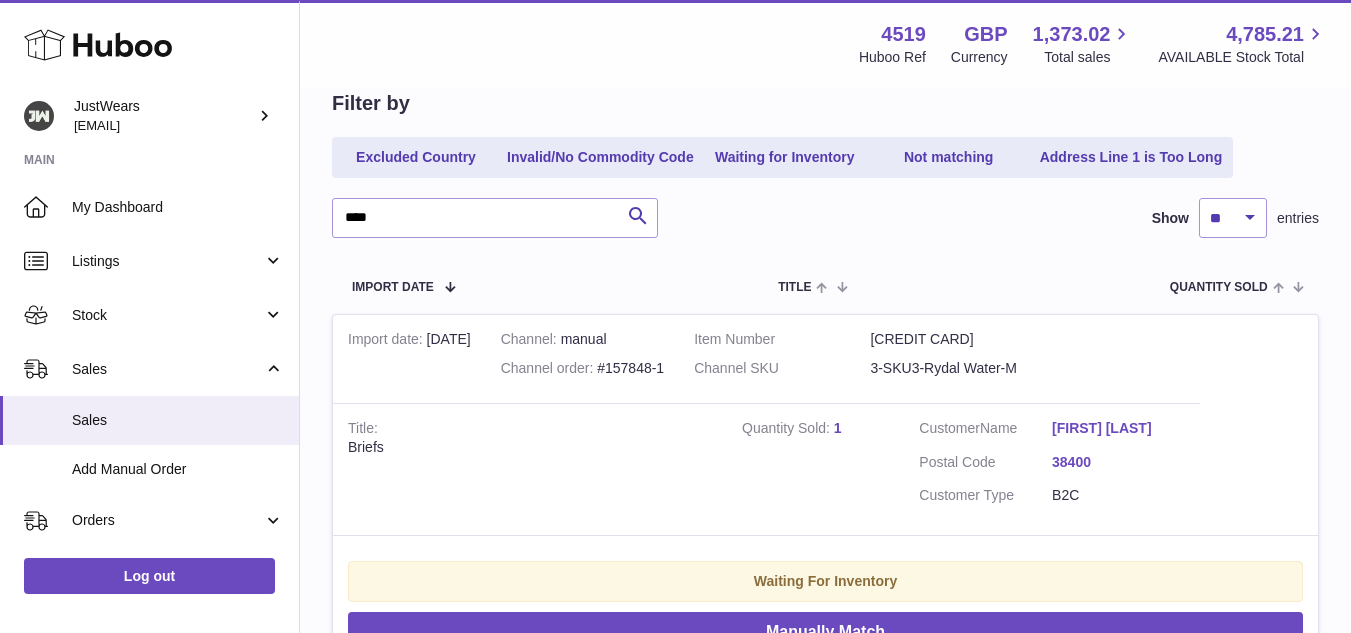 scroll, scrollTop: 501, scrollLeft: 0, axis: vertical 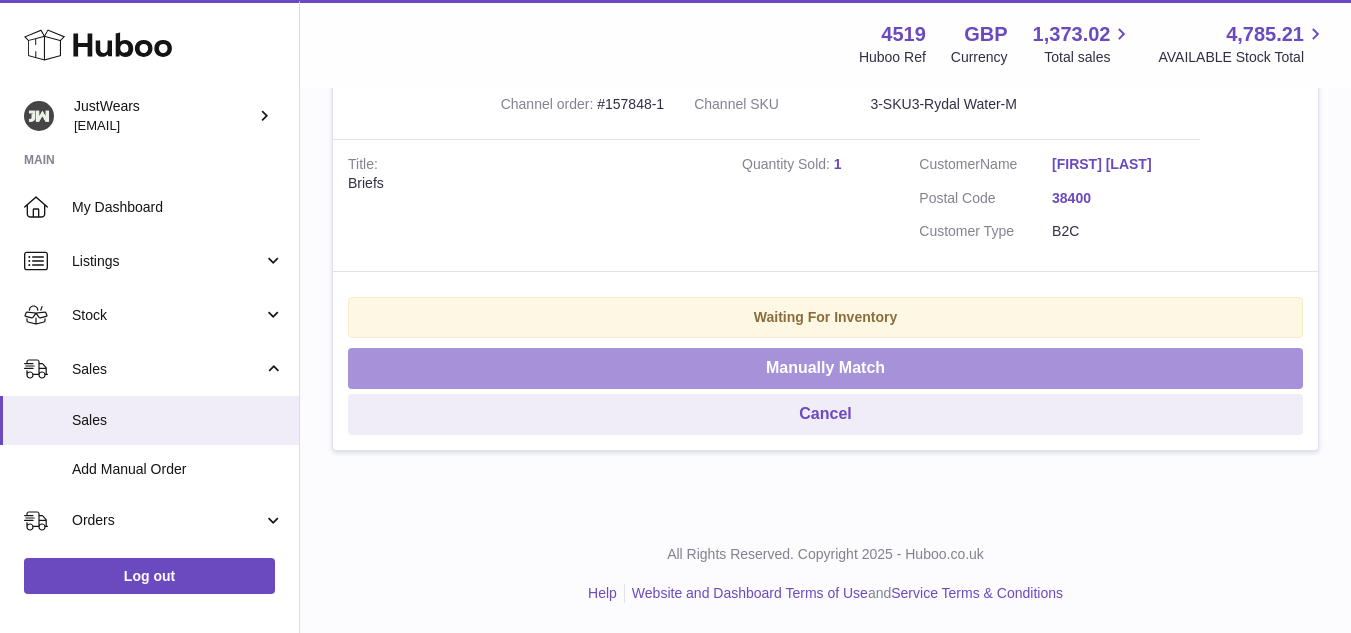 click on "Manually Match" at bounding box center (825, 368) 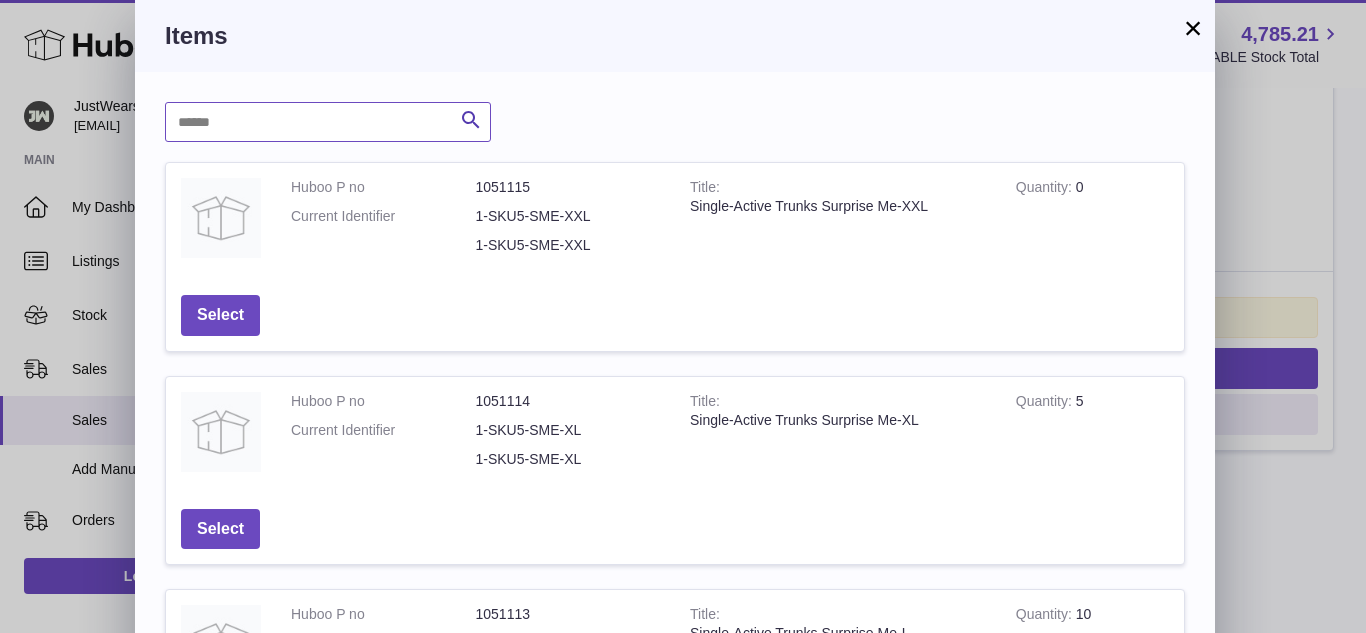 click at bounding box center (328, 122) 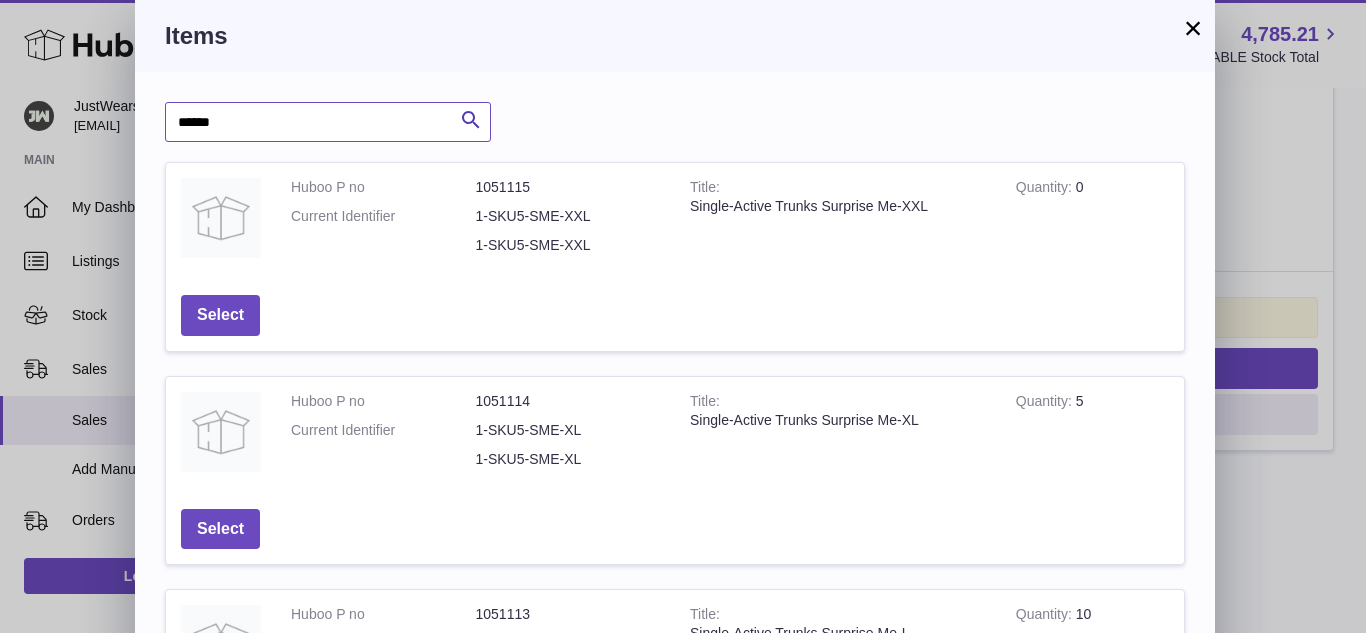 type on "******" 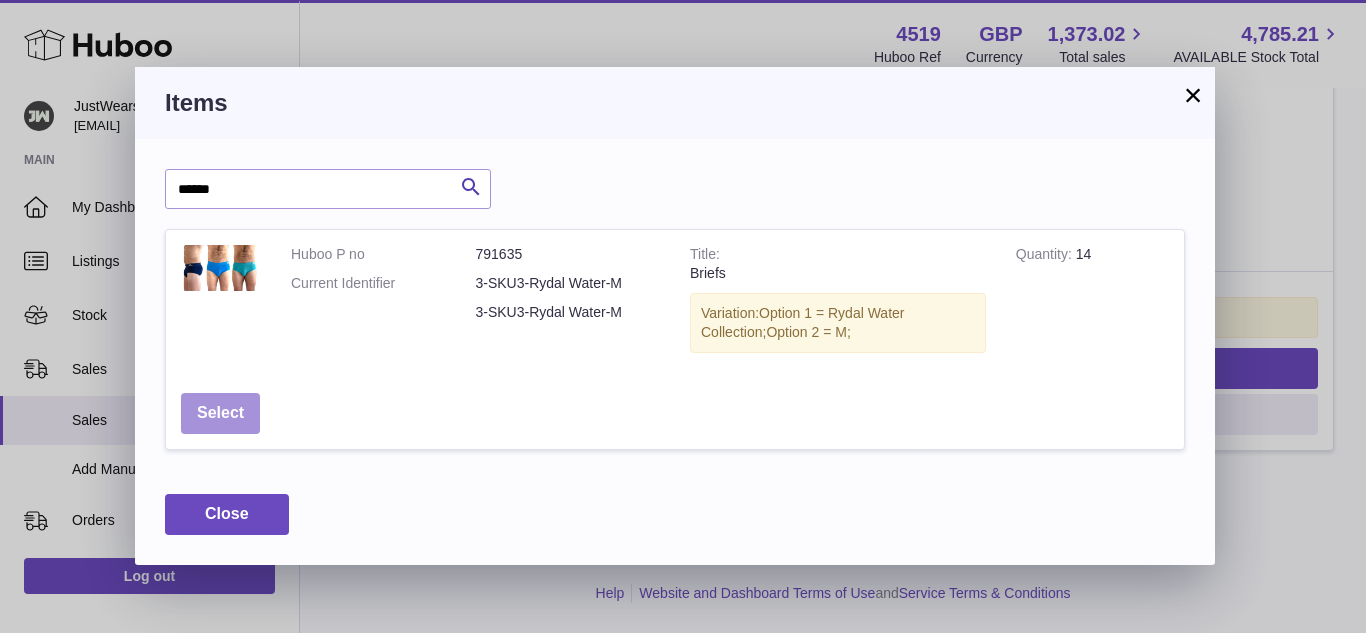 click on "Select" at bounding box center [220, 413] 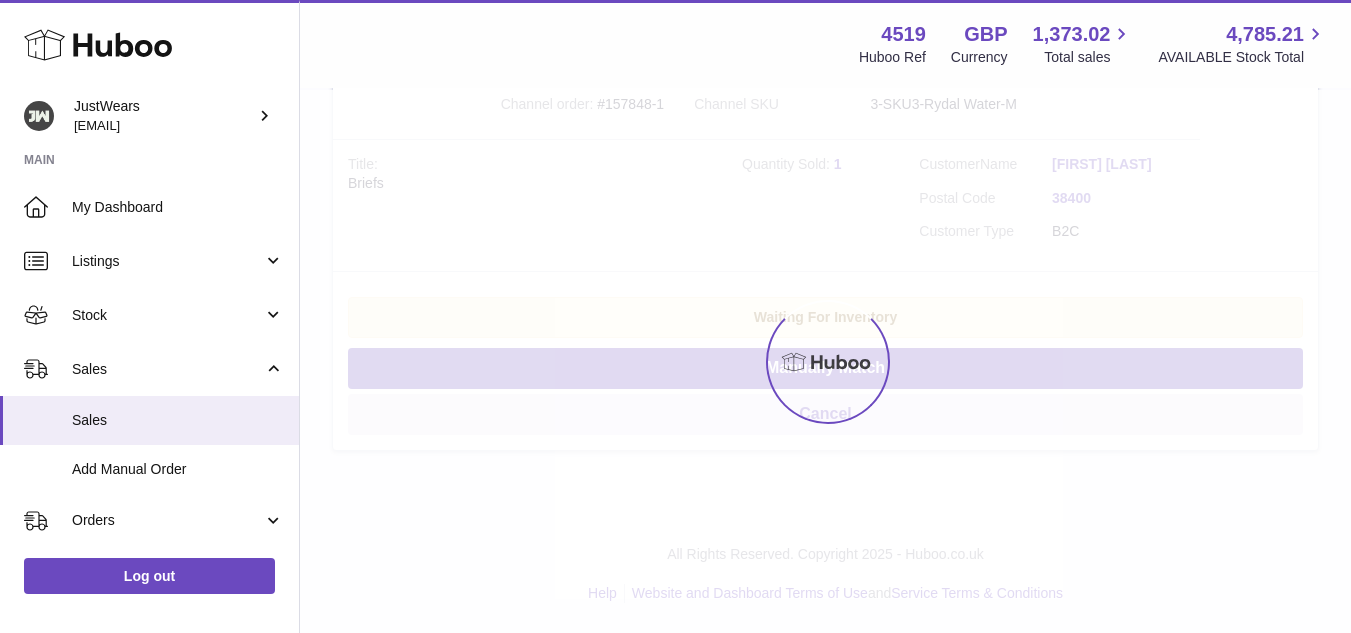 scroll, scrollTop: 39, scrollLeft: 0, axis: vertical 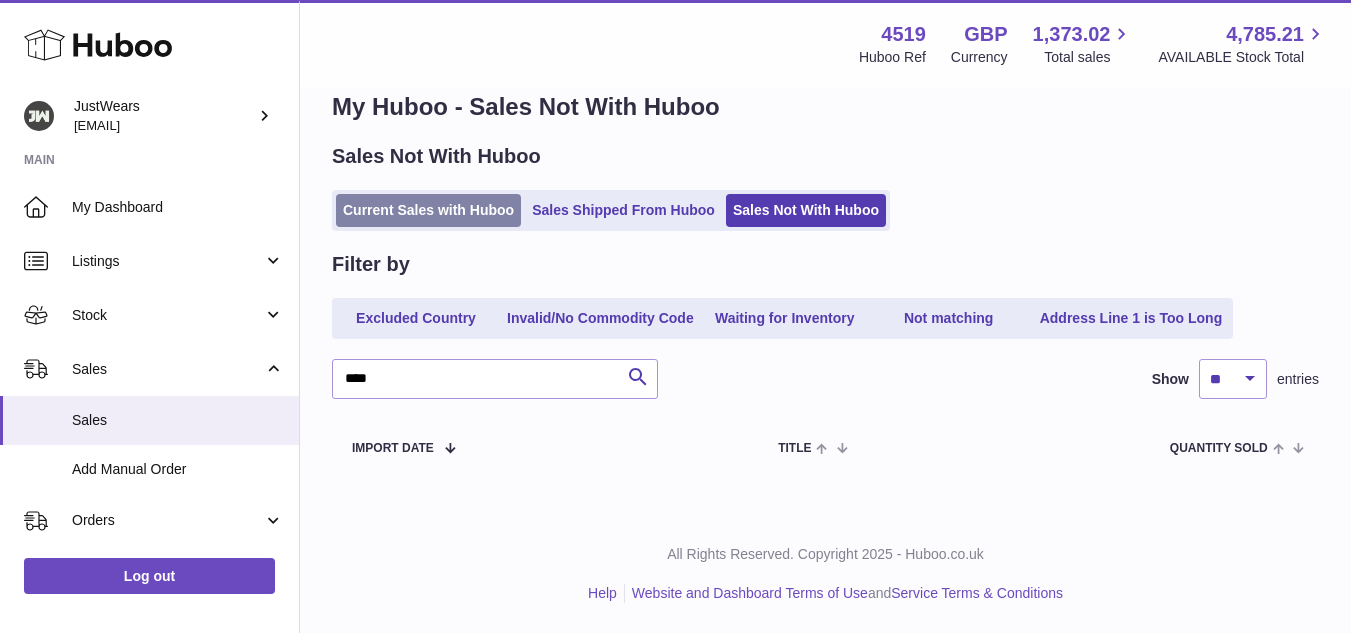 click on "Current Sales with Huboo" at bounding box center (428, 210) 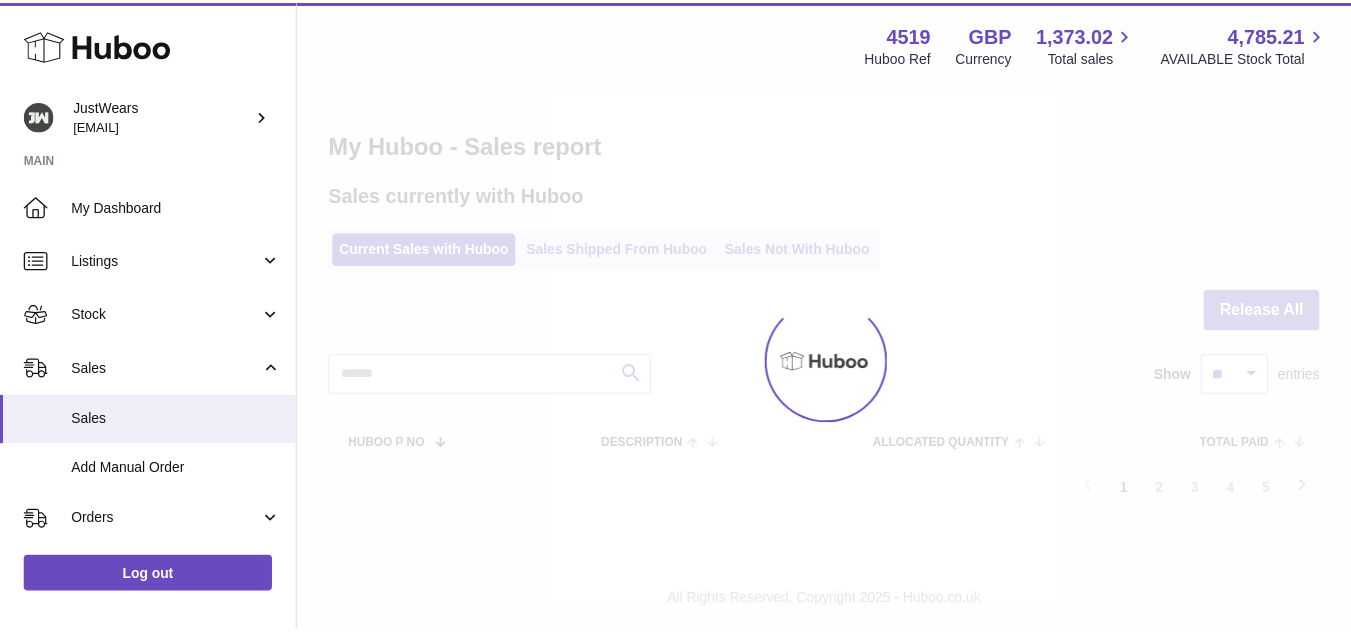 scroll, scrollTop: 0, scrollLeft: 0, axis: both 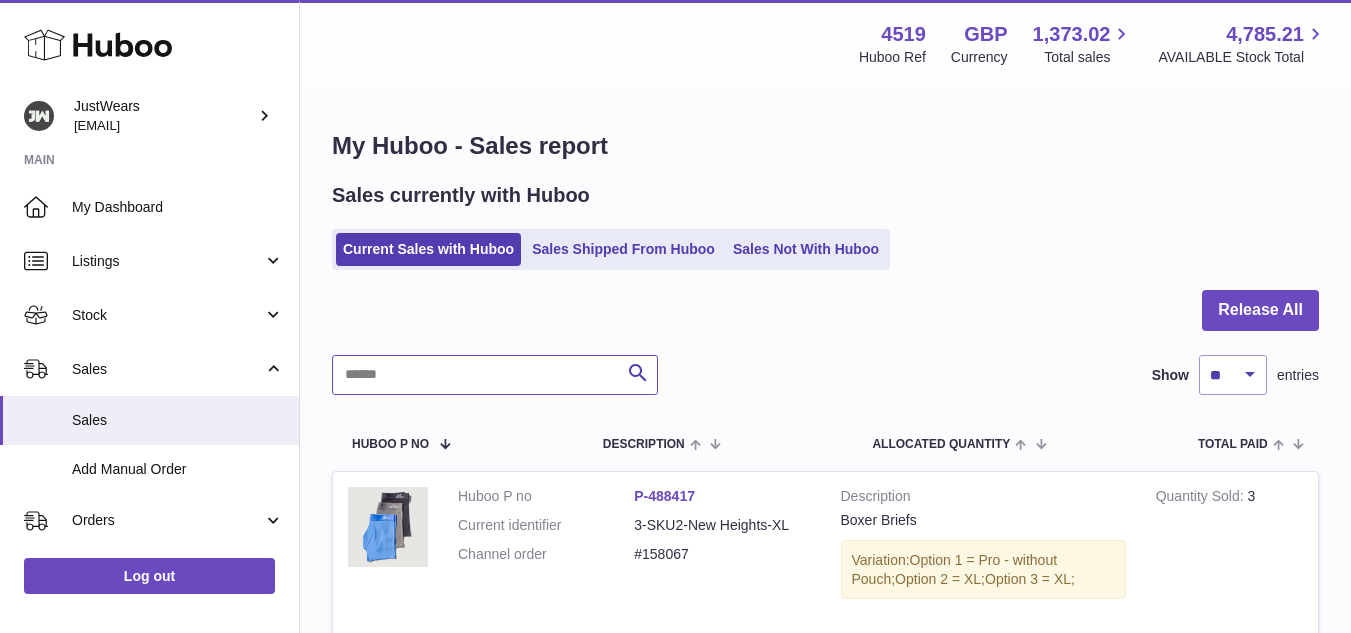 click at bounding box center [495, 375] 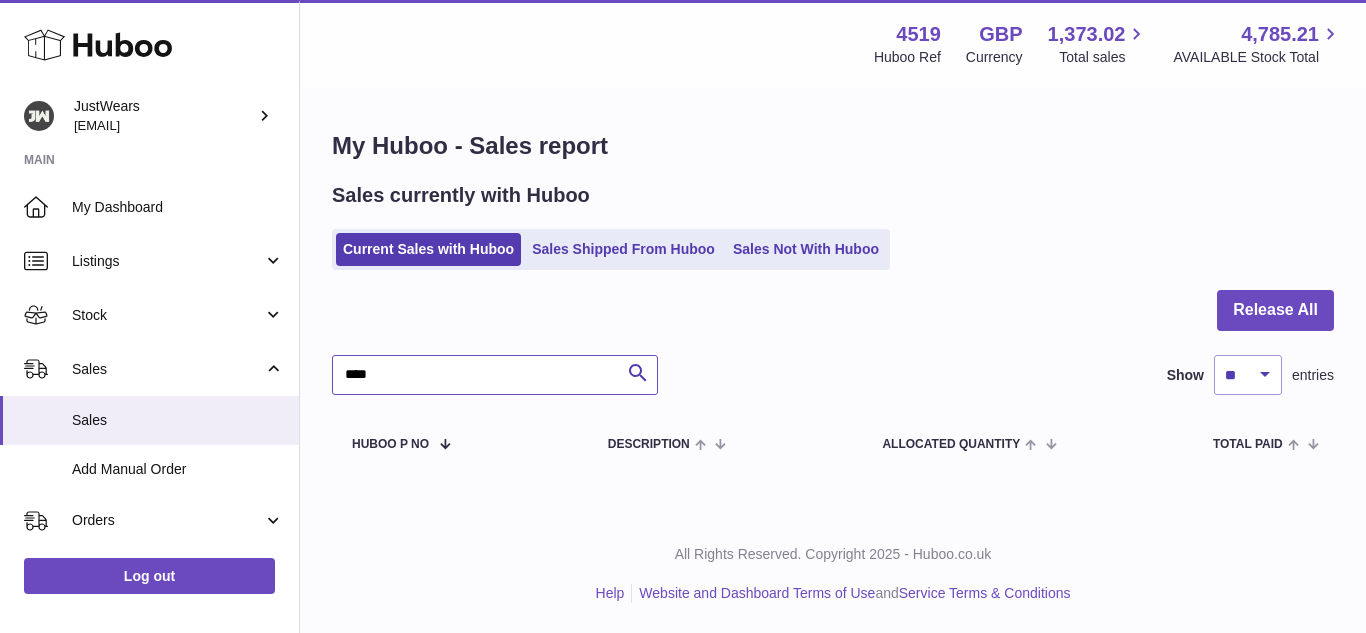 type on "****" 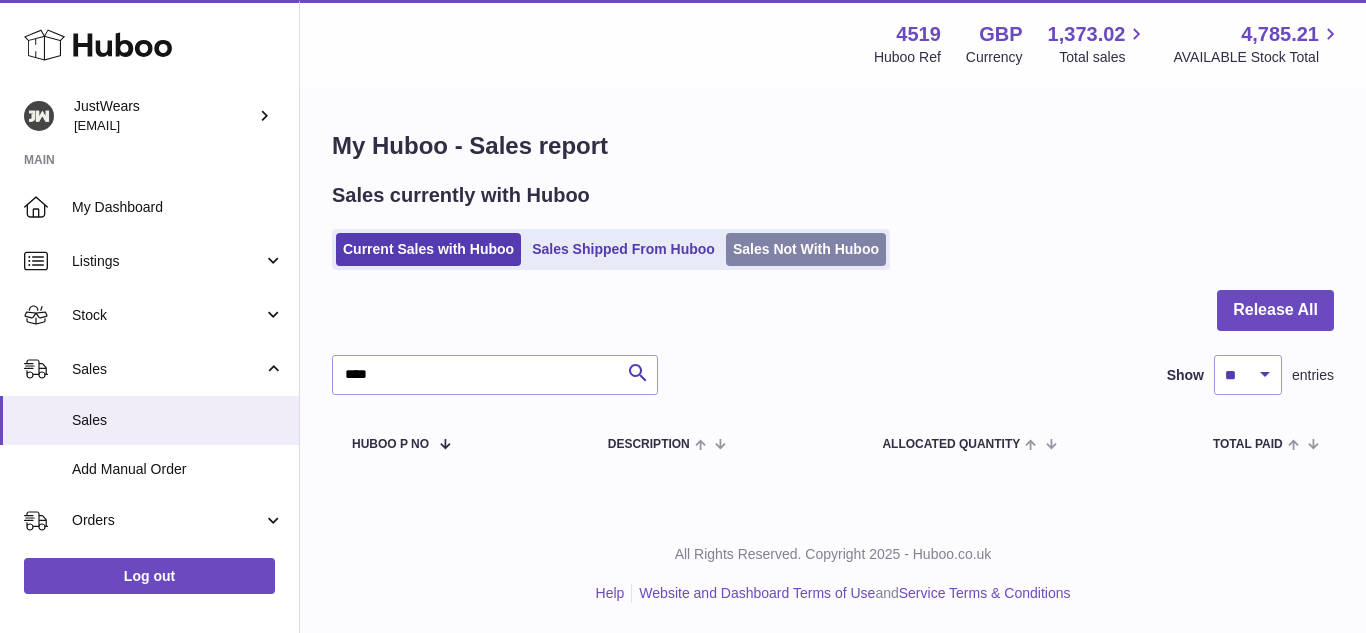 click on "Sales Not With Huboo" at bounding box center (806, 249) 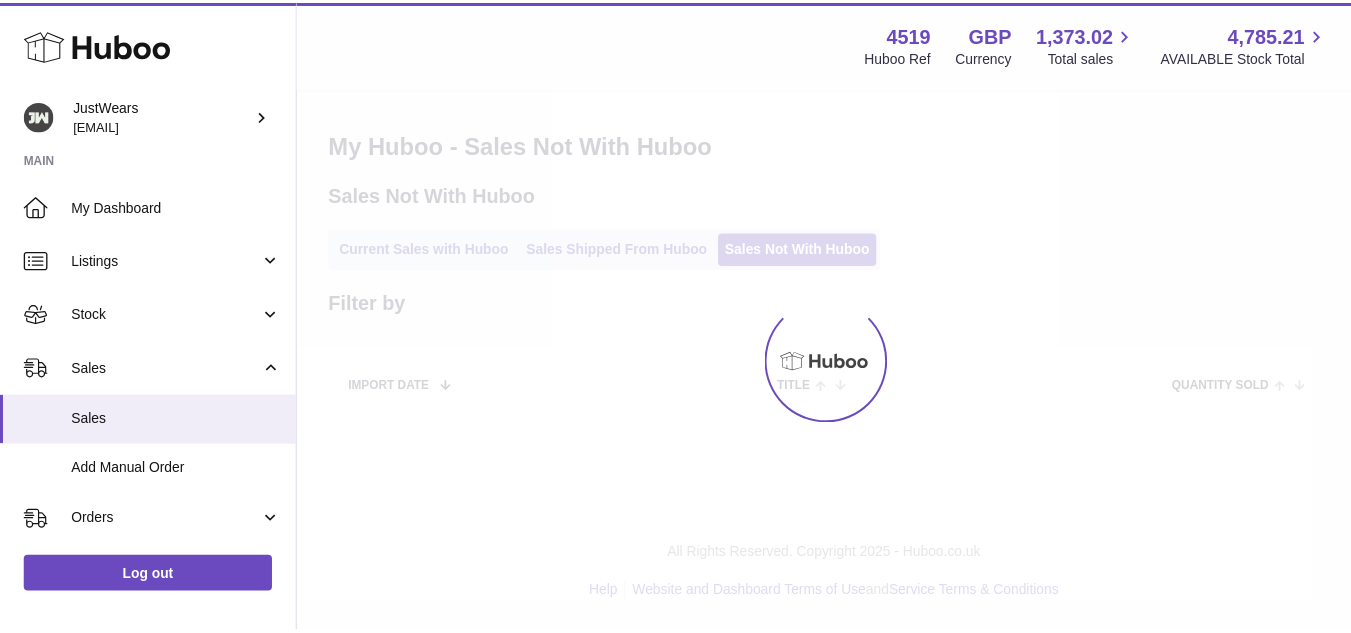 scroll, scrollTop: 0, scrollLeft: 0, axis: both 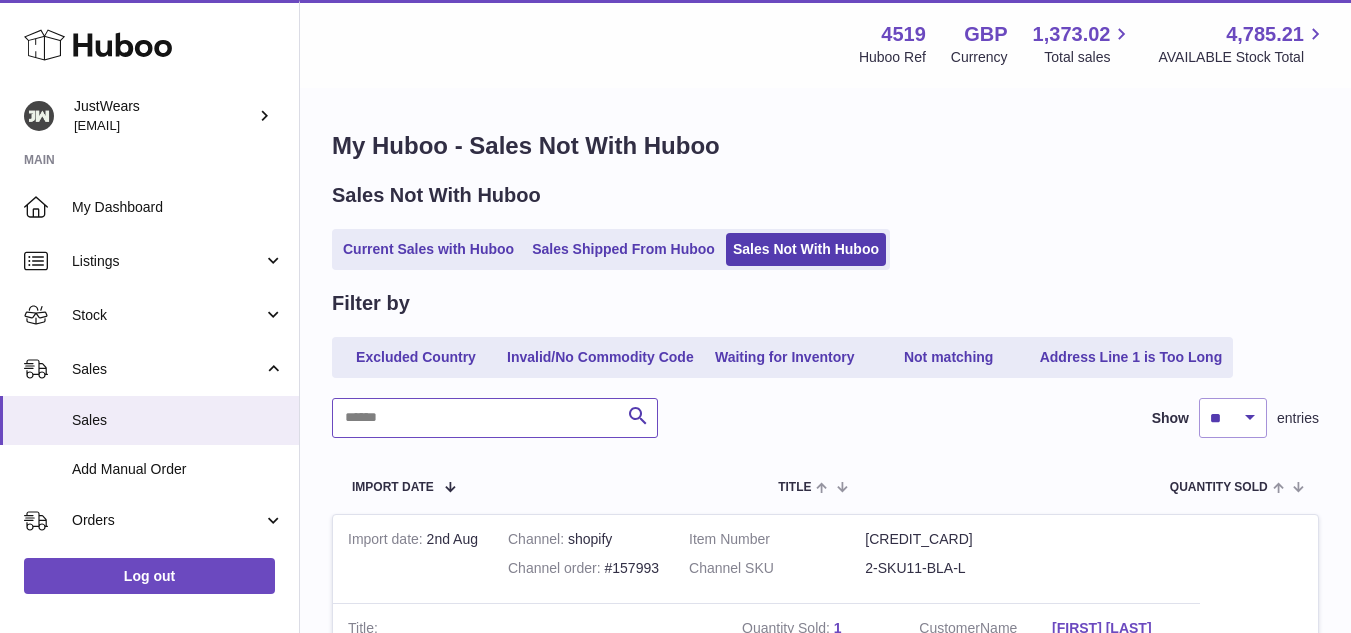 click at bounding box center [495, 418] 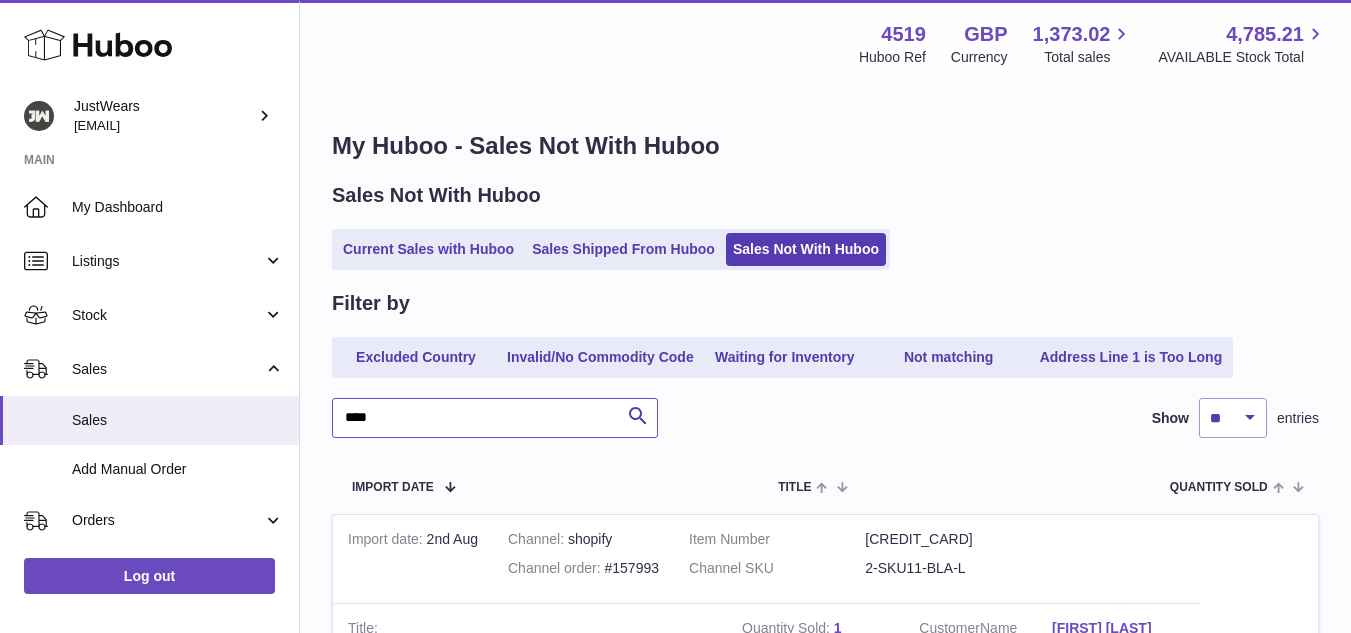 type on "****" 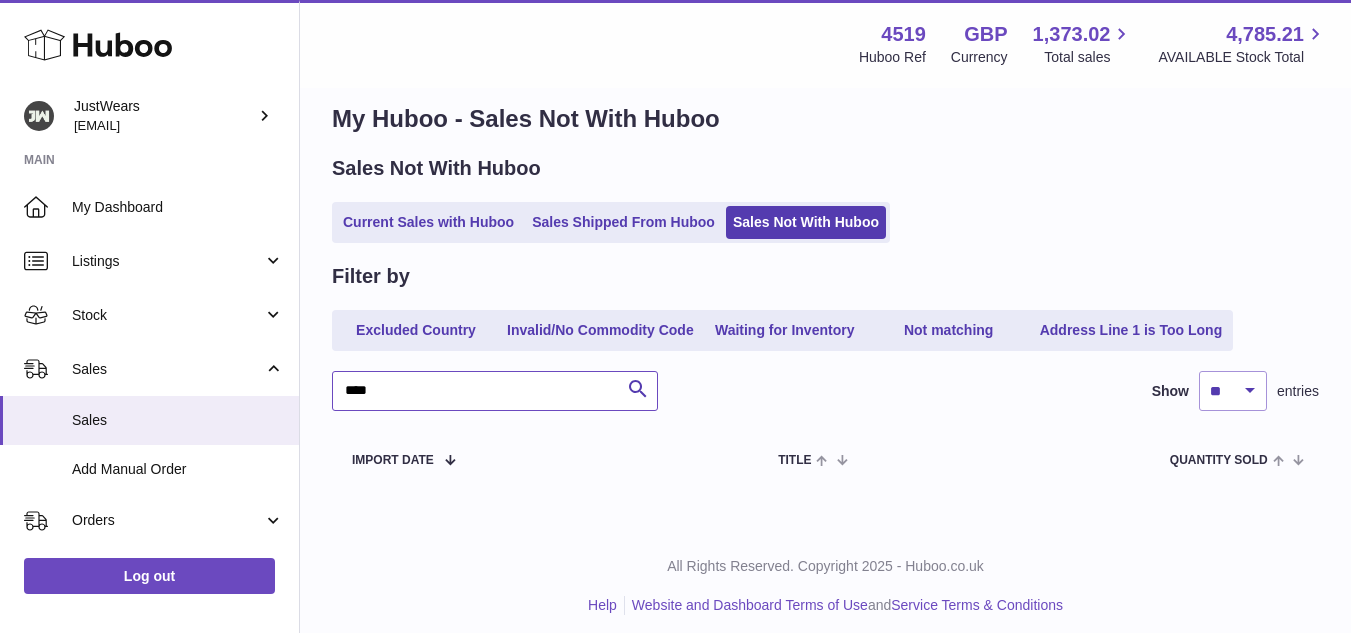 scroll, scrollTop: 39, scrollLeft: 0, axis: vertical 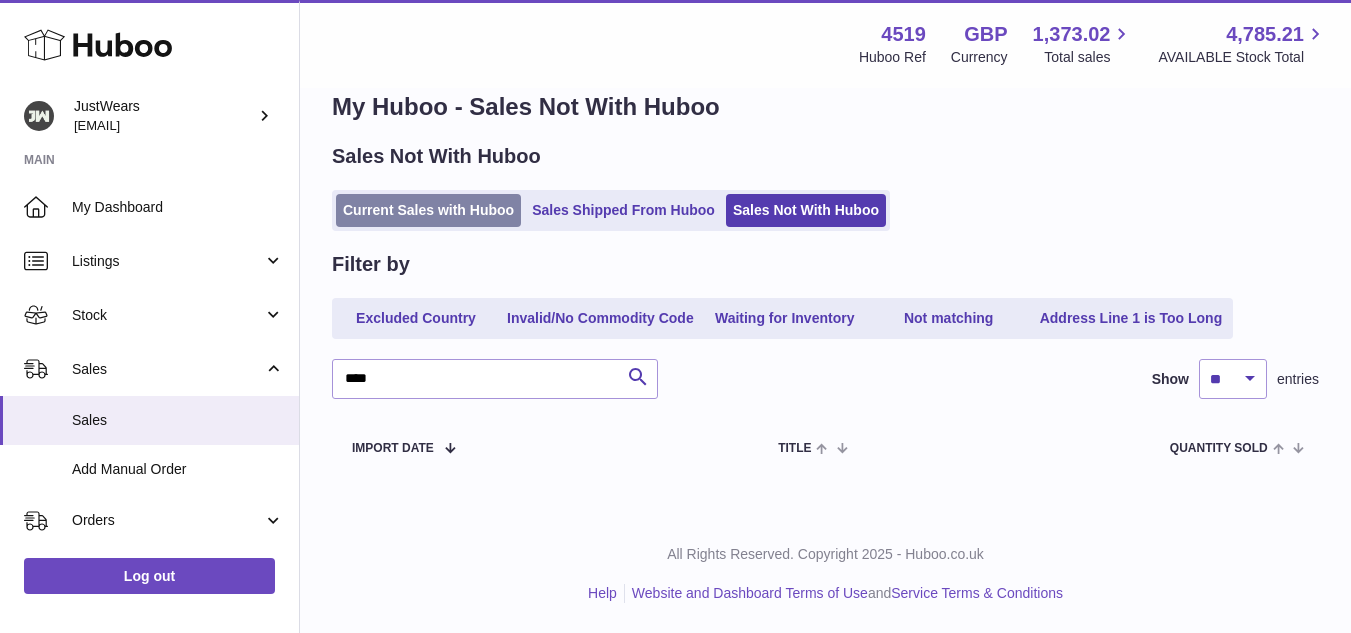 click on "Current Sales with Huboo" at bounding box center [428, 210] 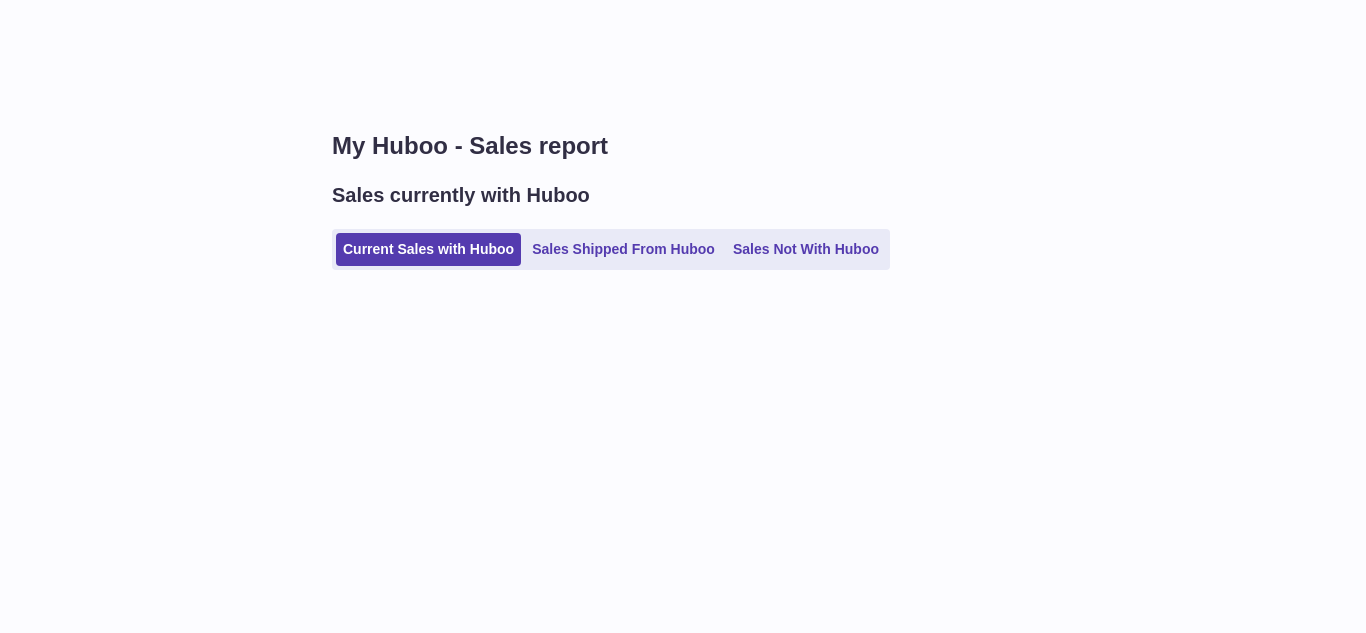 scroll, scrollTop: 0, scrollLeft: 0, axis: both 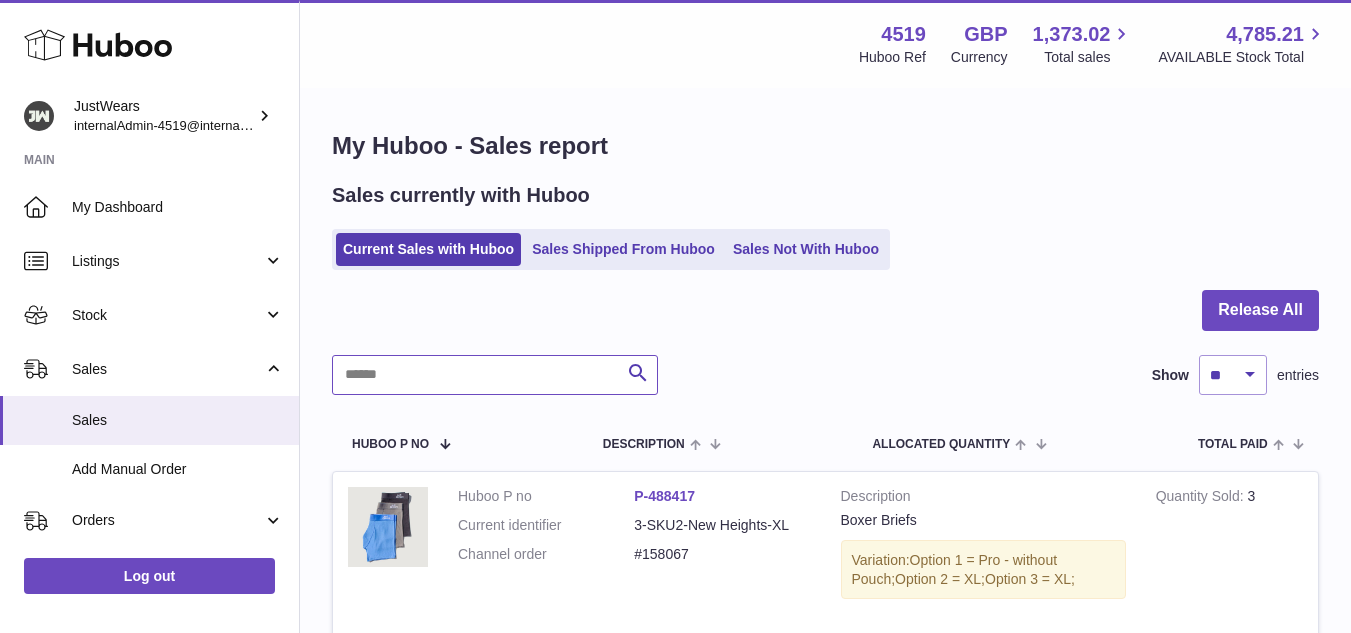 click at bounding box center [495, 375] 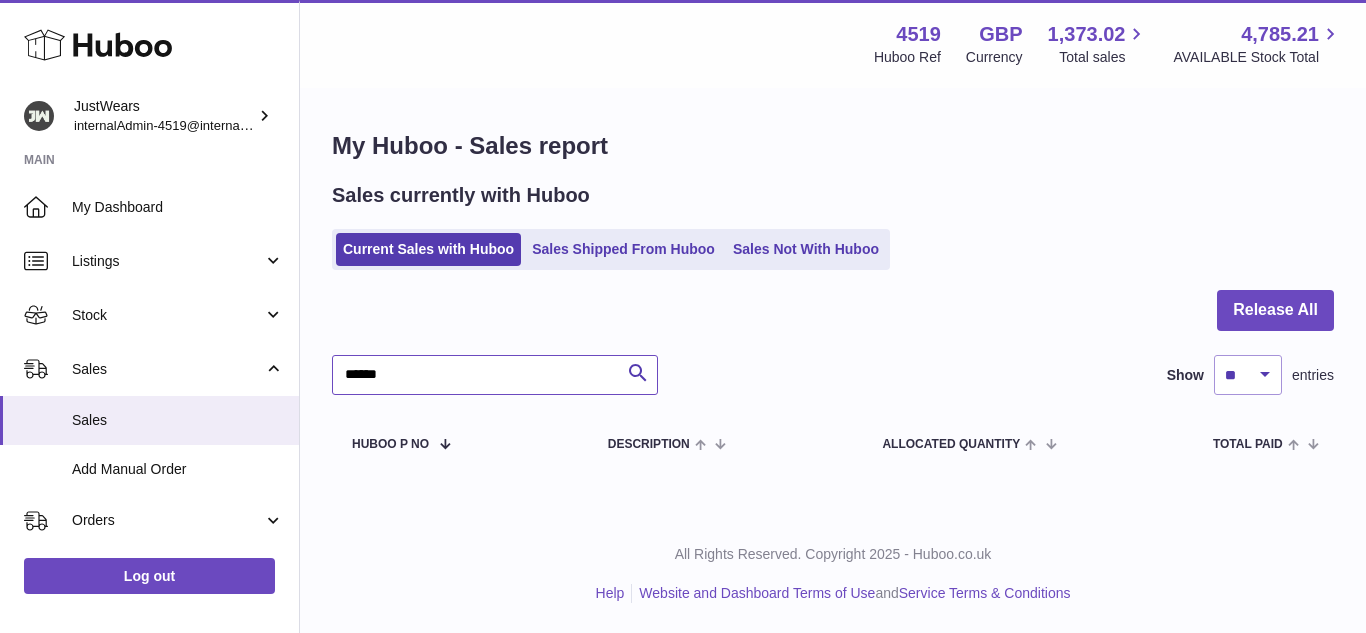 type on "******" 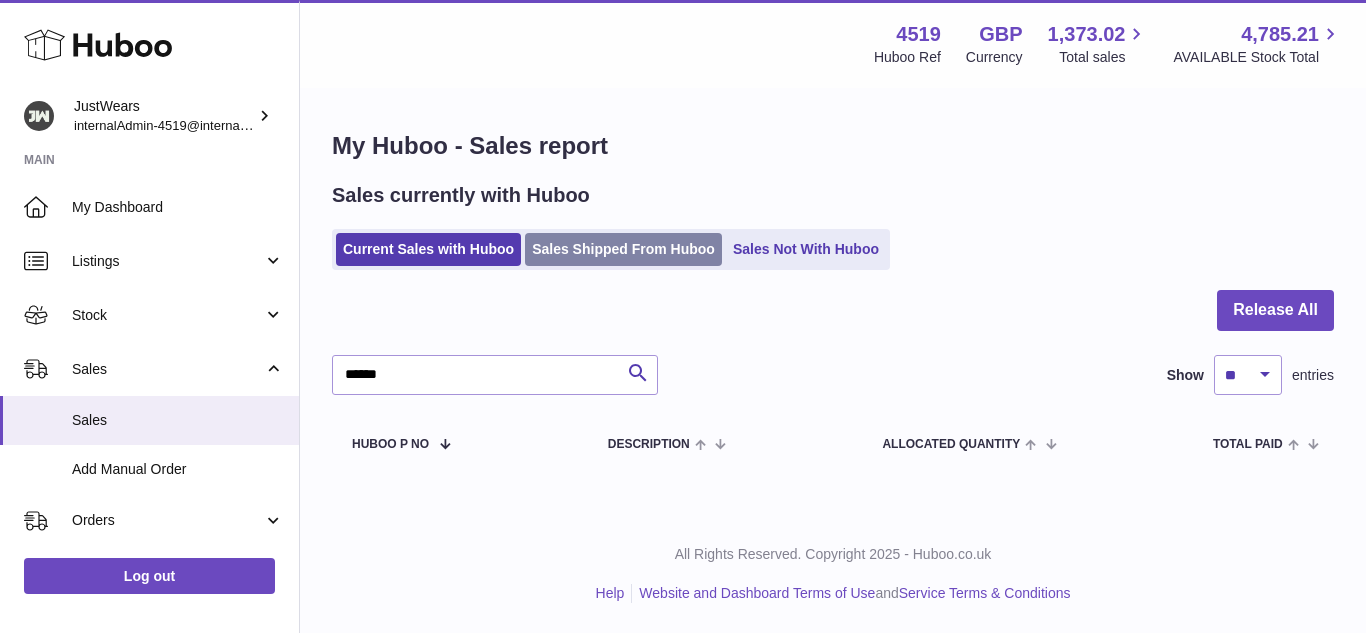 click on "Sales Shipped From Huboo" at bounding box center [623, 249] 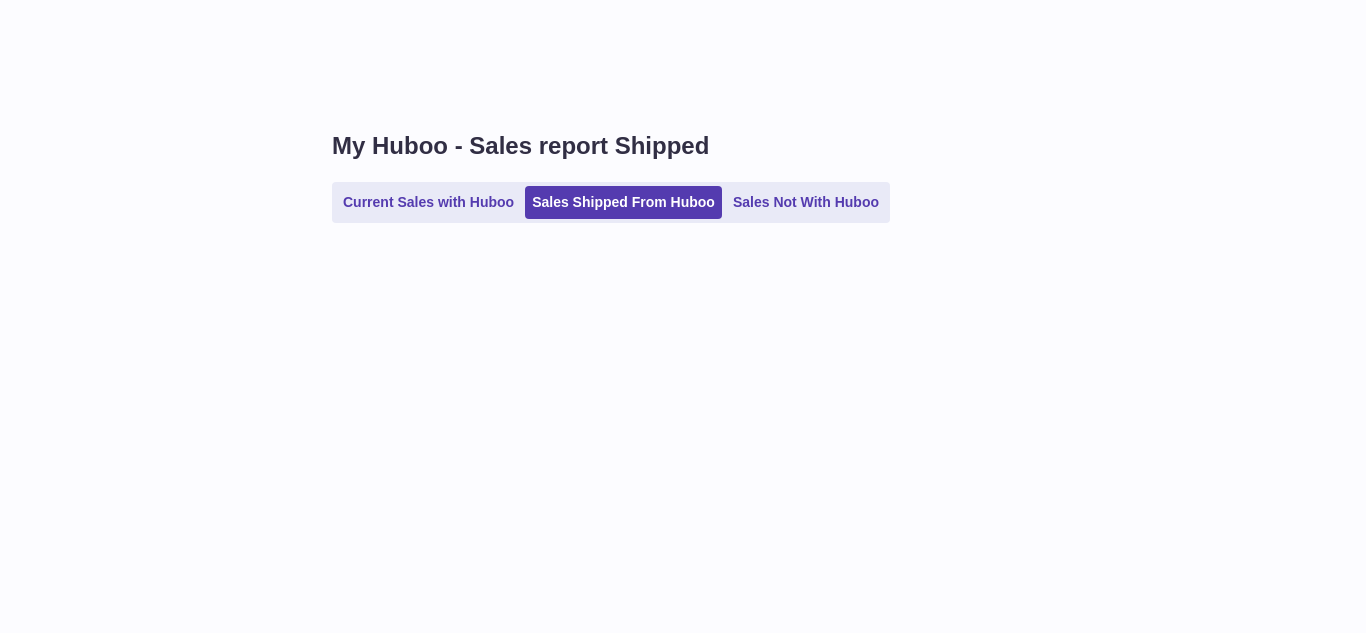scroll, scrollTop: 0, scrollLeft: 0, axis: both 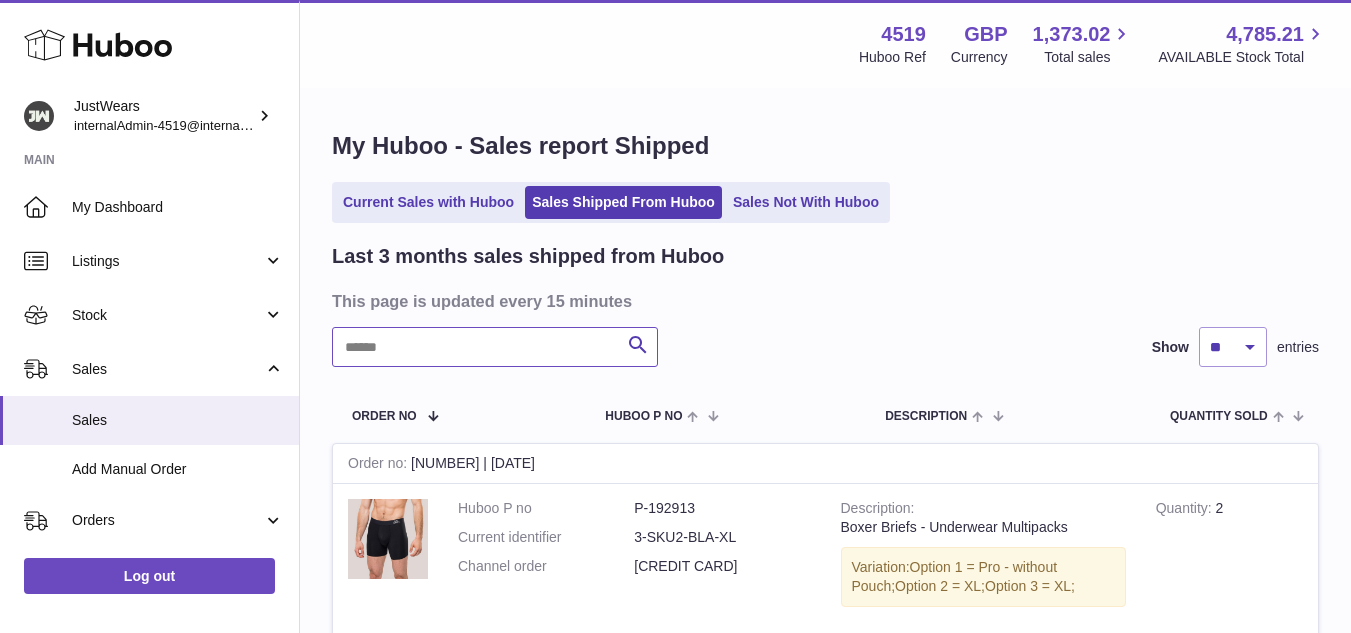 click at bounding box center [495, 347] 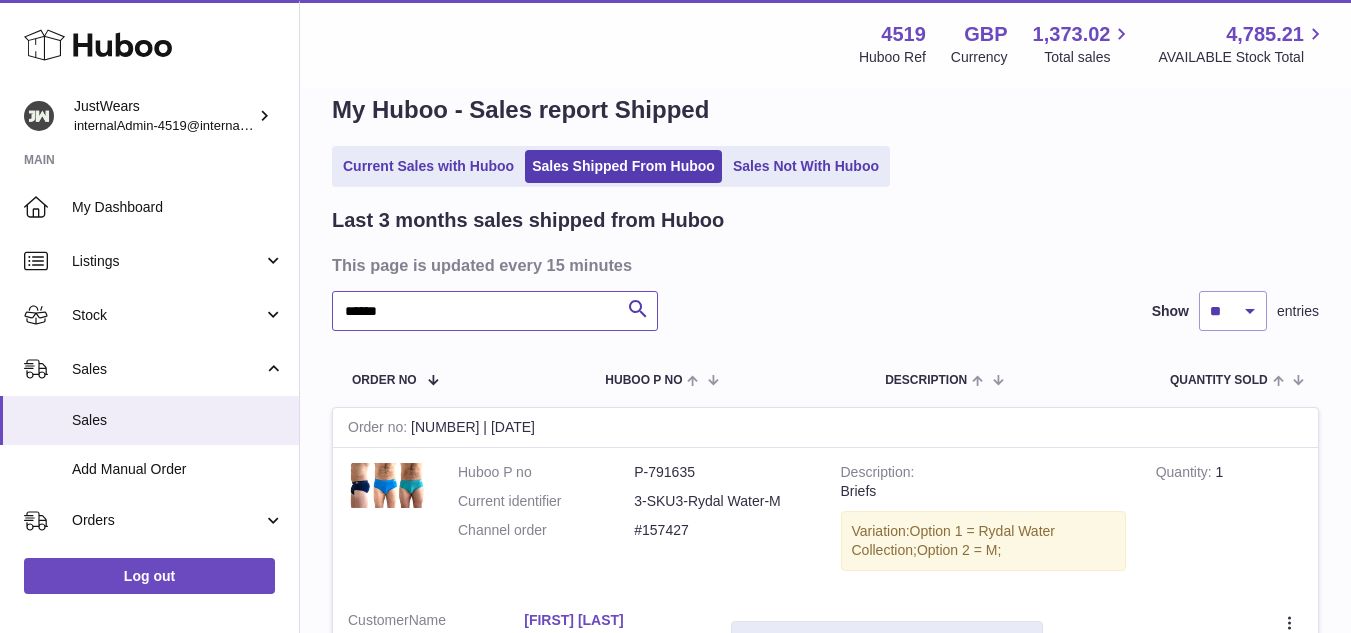 scroll, scrollTop: 0, scrollLeft: 0, axis: both 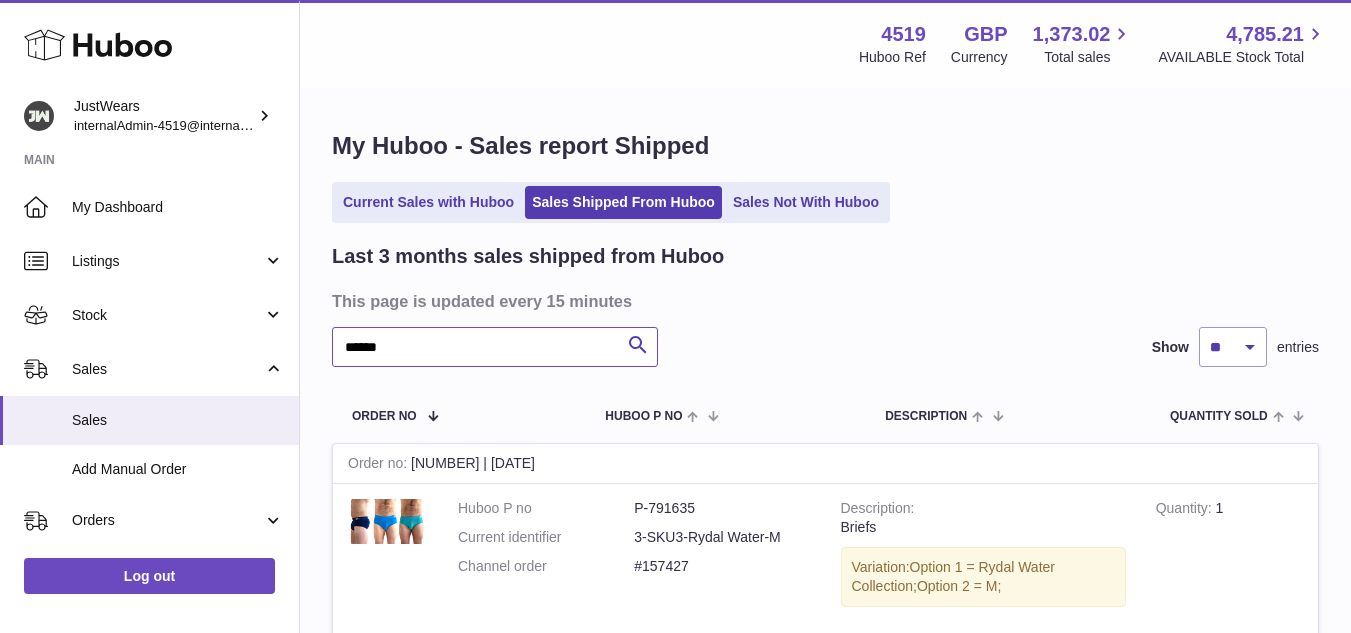 click on "******" at bounding box center [495, 347] 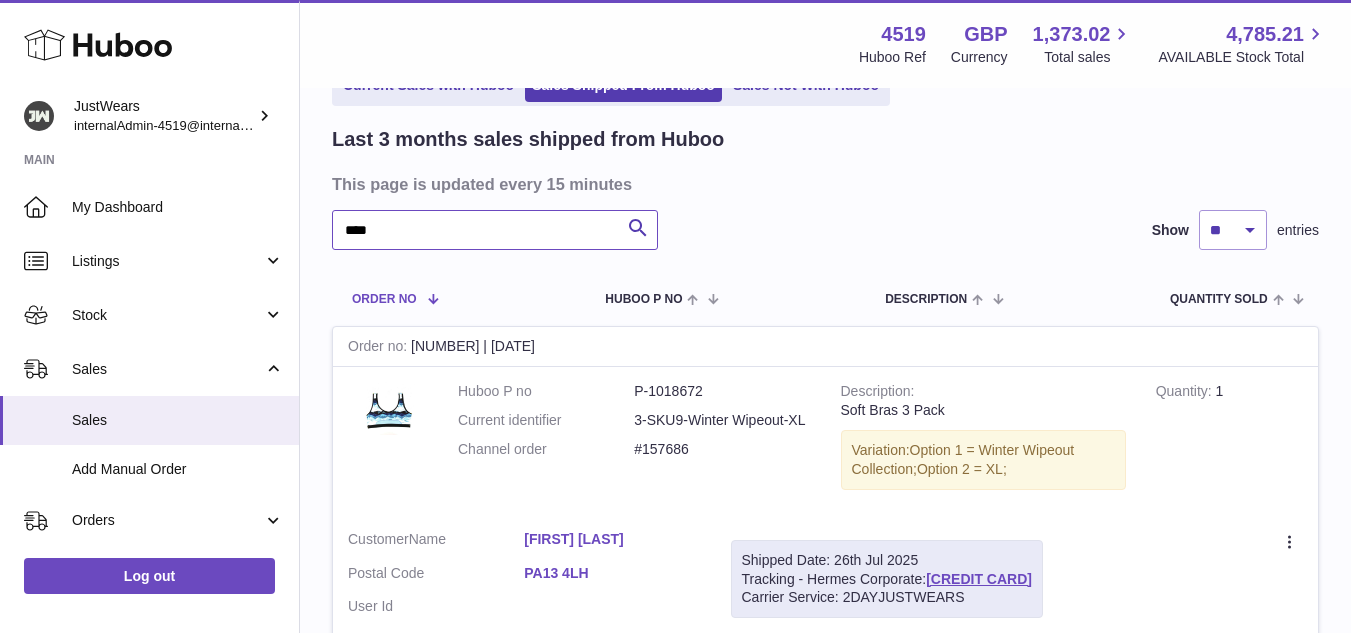 scroll, scrollTop: 0, scrollLeft: 0, axis: both 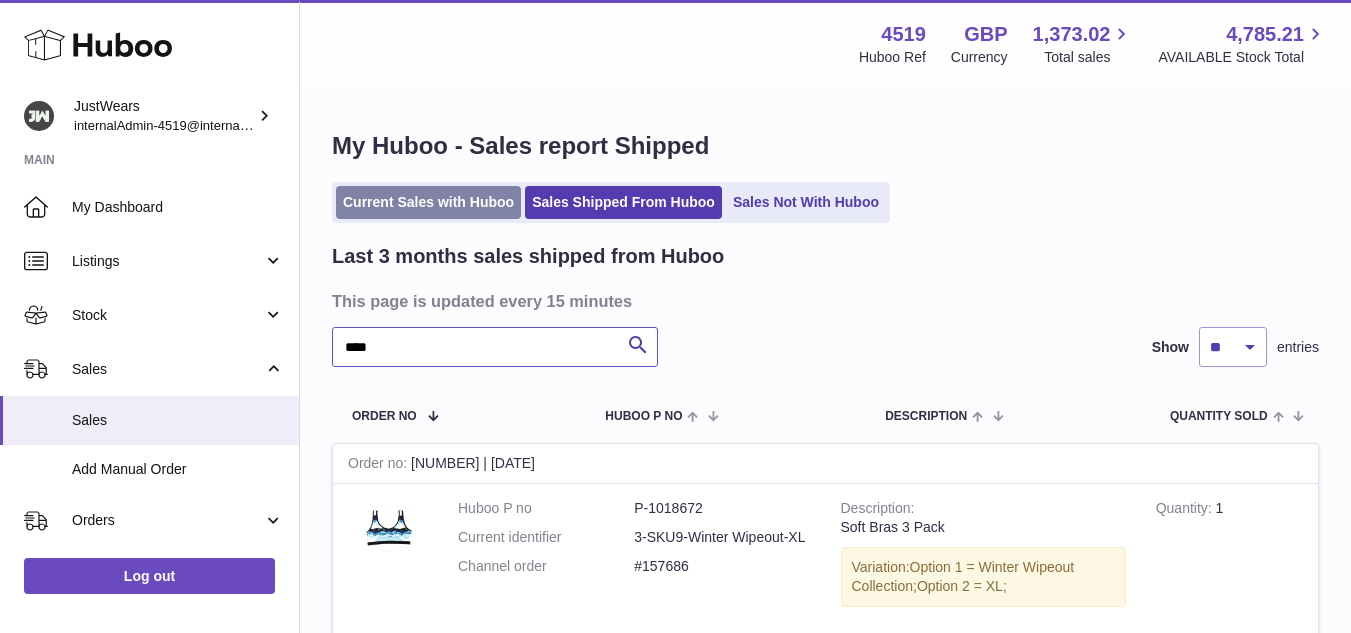 type on "****" 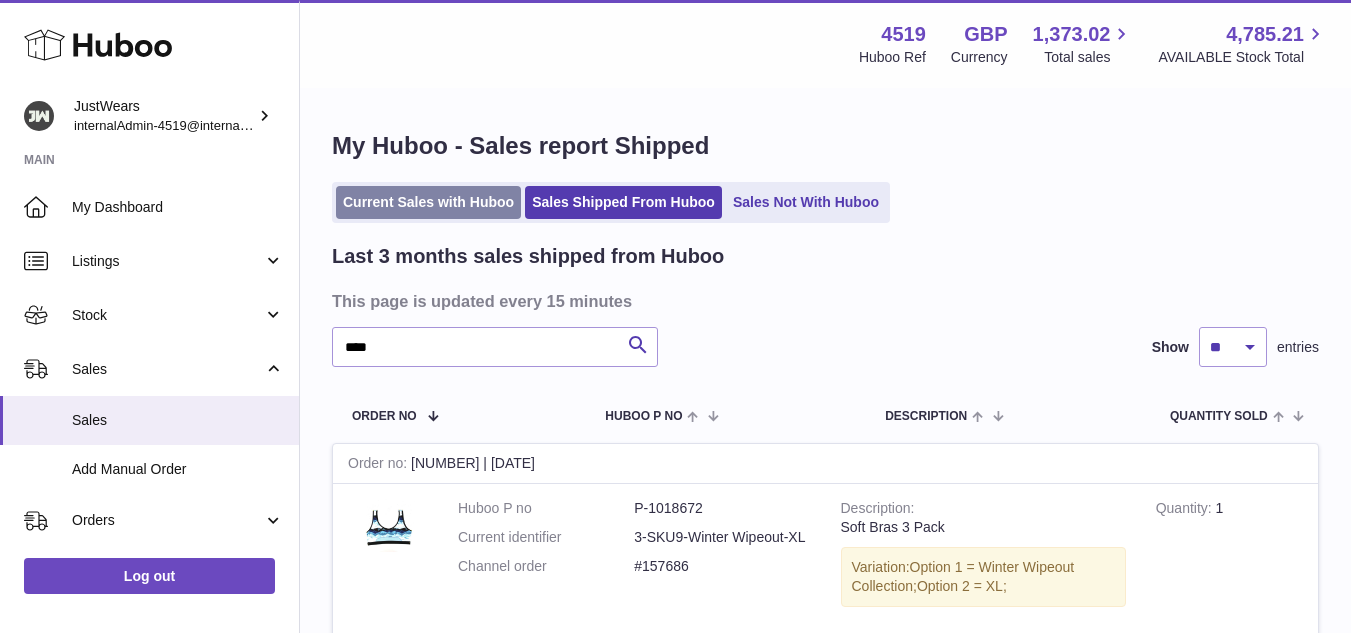 click on "Current Sales with Huboo" at bounding box center [428, 202] 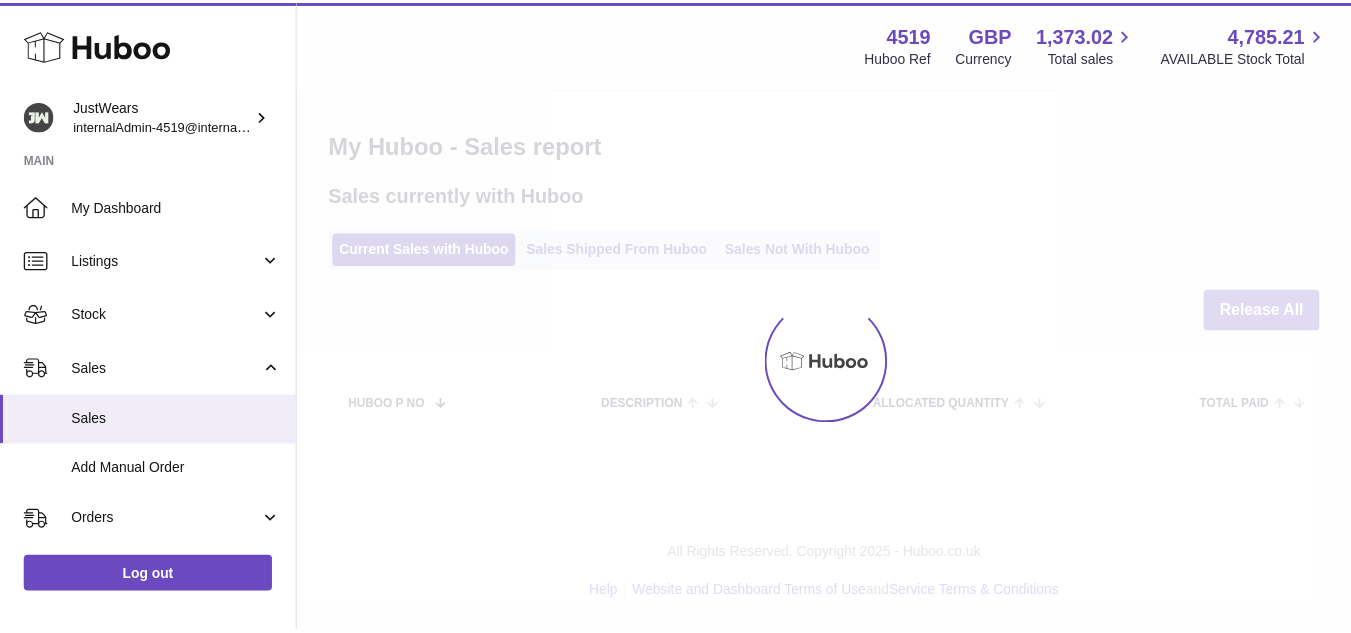 scroll, scrollTop: 0, scrollLeft: 0, axis: both 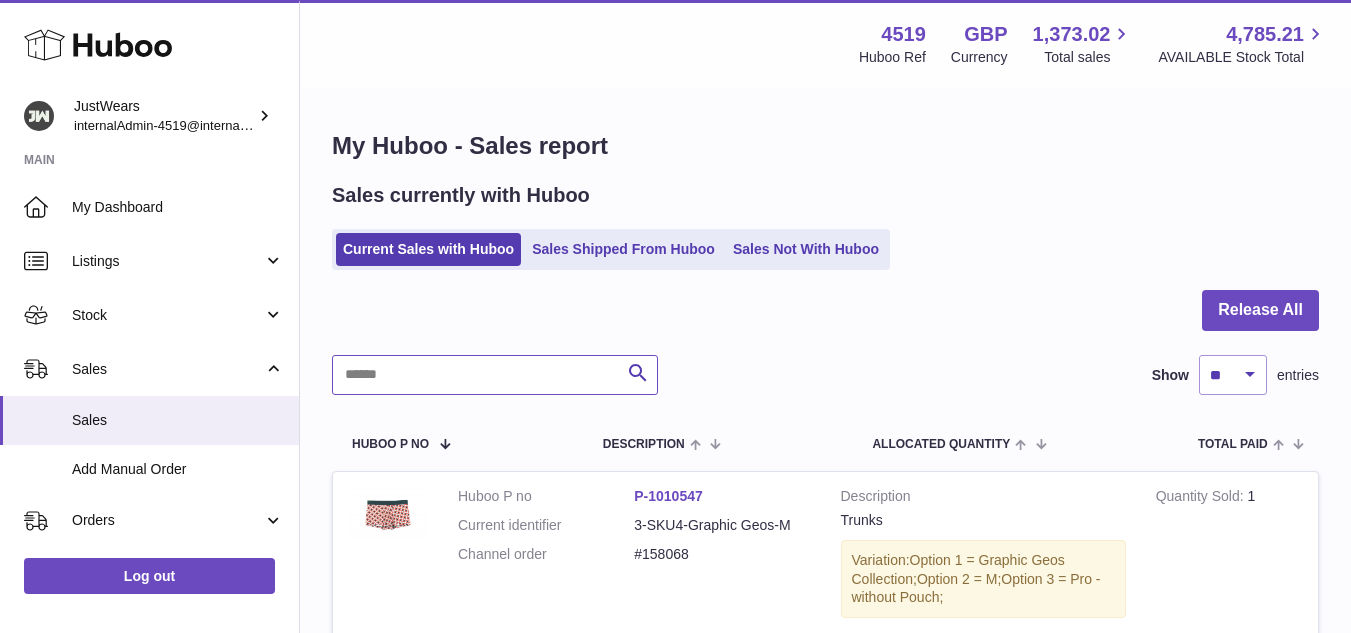 click at bounding box center (495, 375) 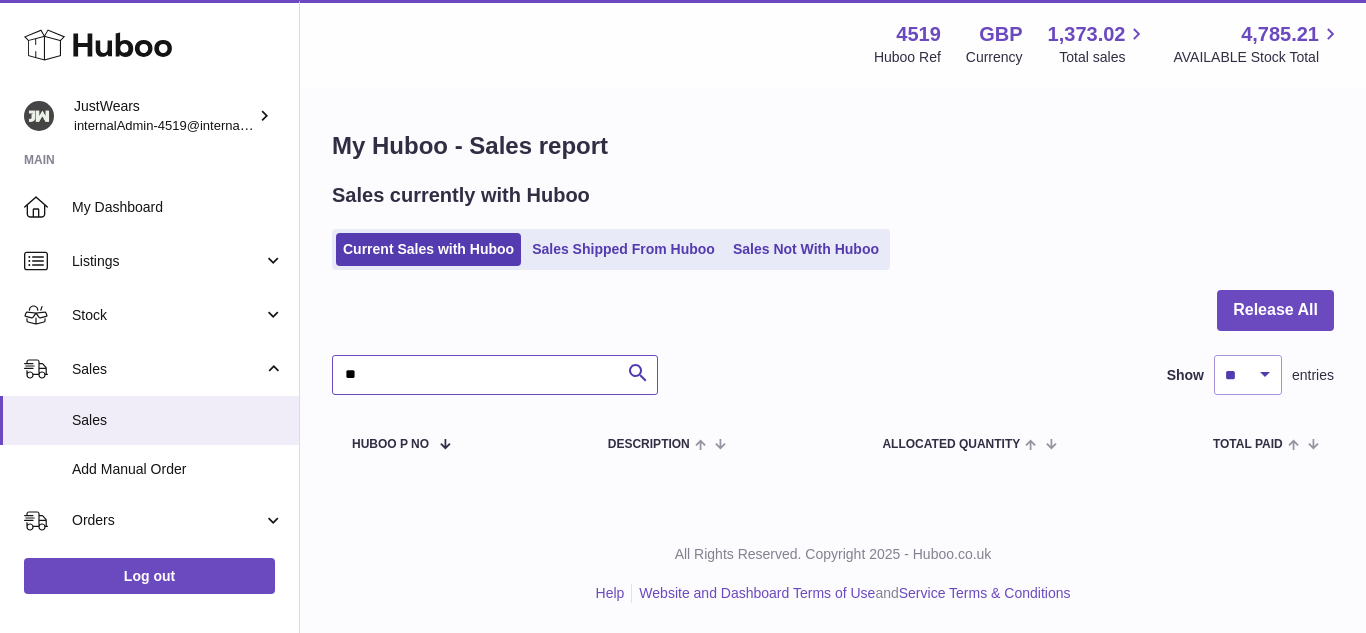 type on "*" 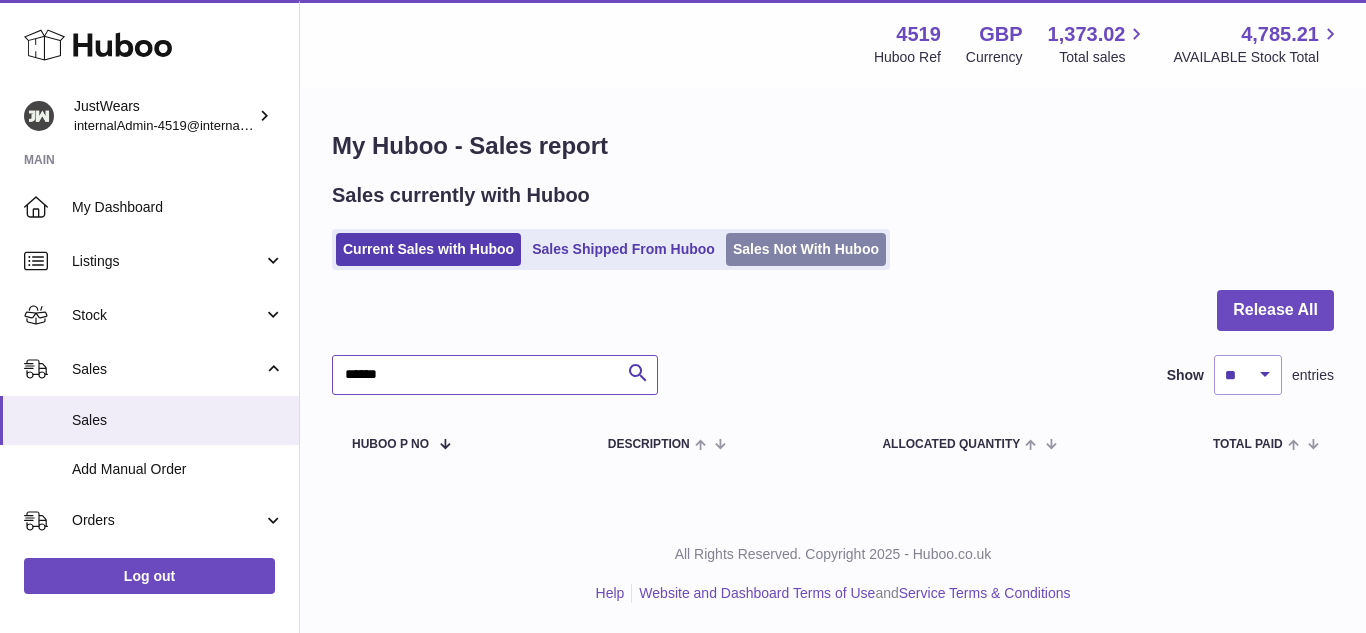 type on "******" 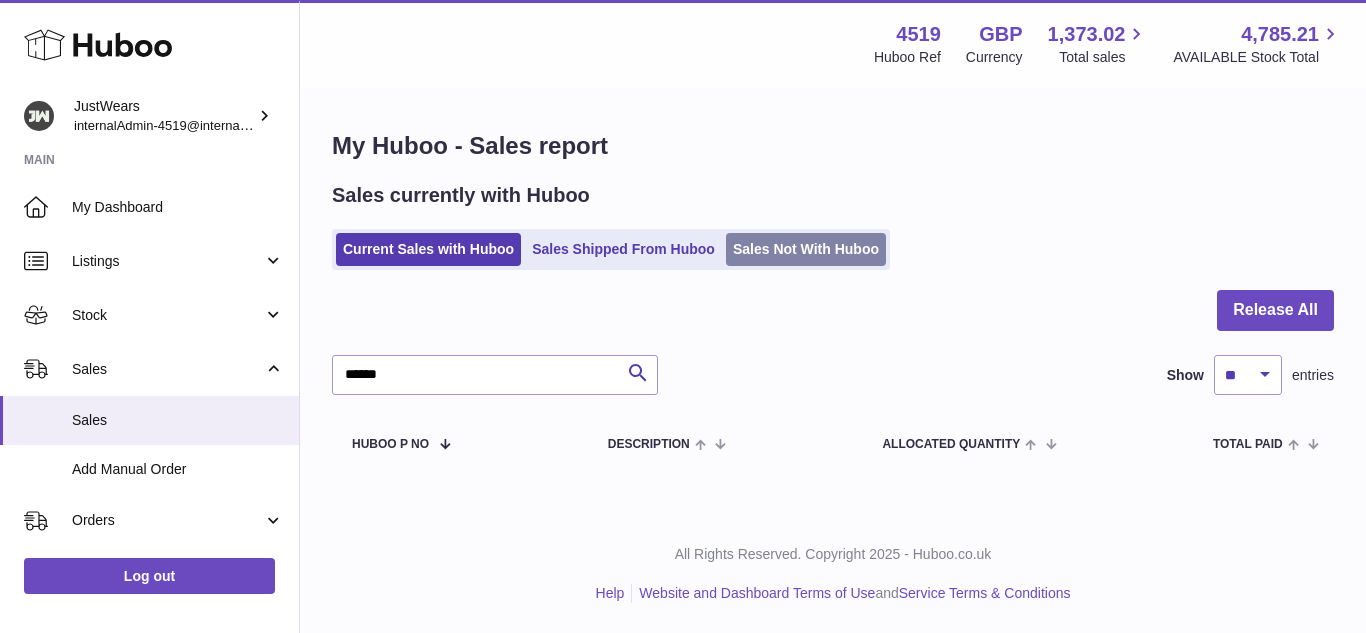 click on "Sales Not With Huboo" at bounding box center [806, 249] 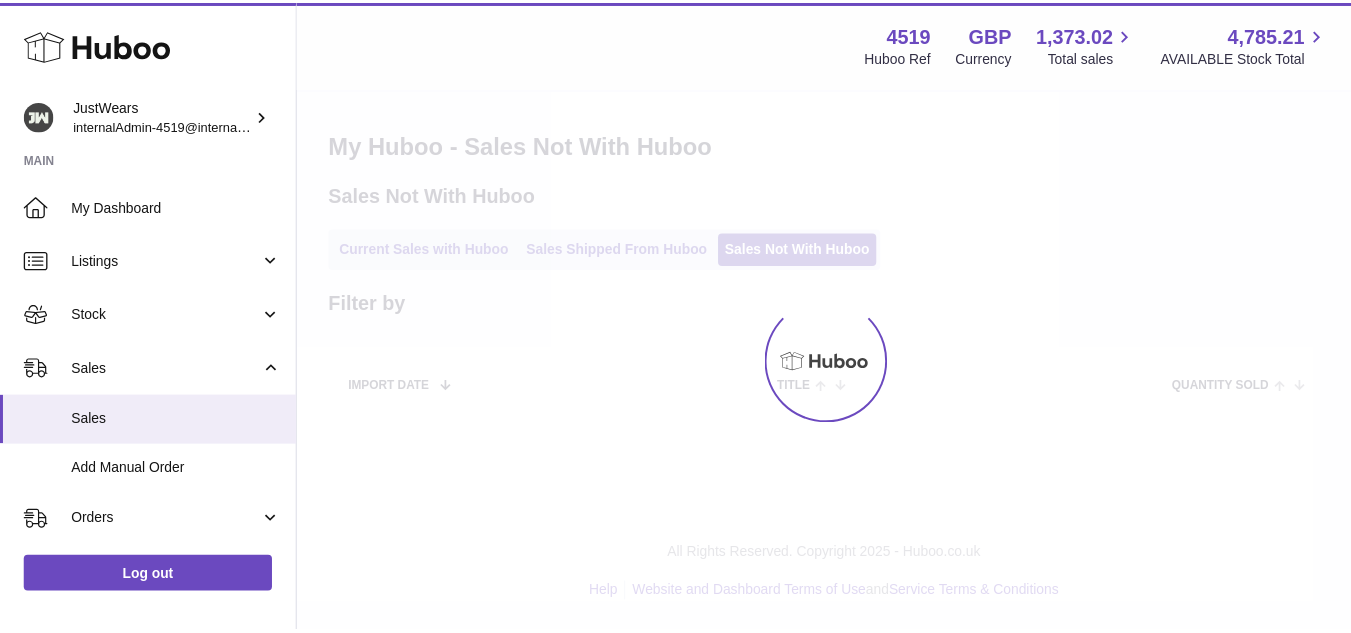 scroll, scrollTop: 0, scrollLeft: 0, axis: both 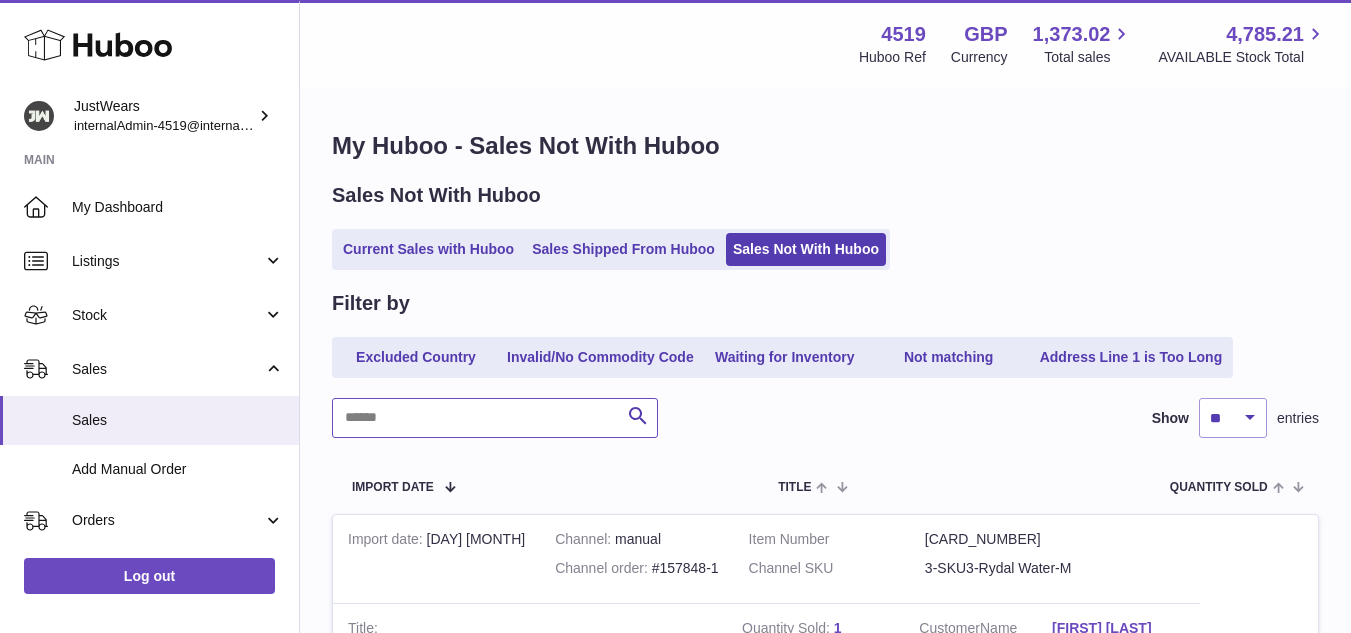 click at bounding box center (495, 418) 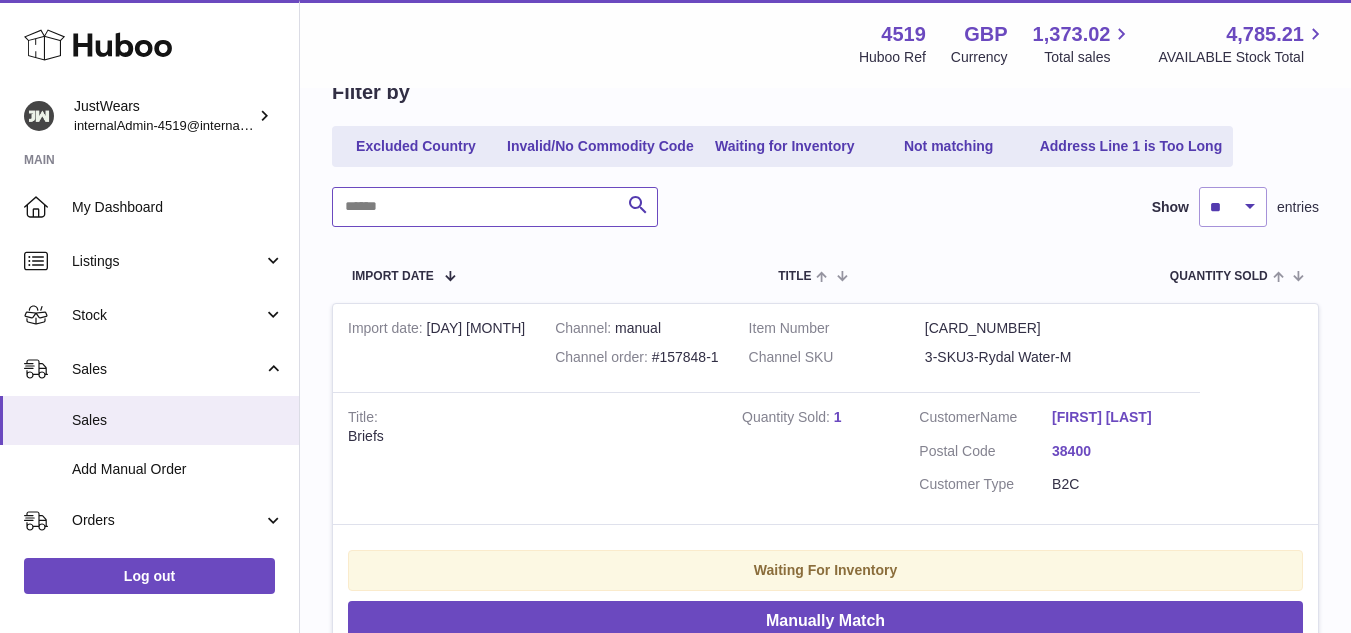 scroll, scrollTop: 200, scrollLeft: 0, axis: vertical 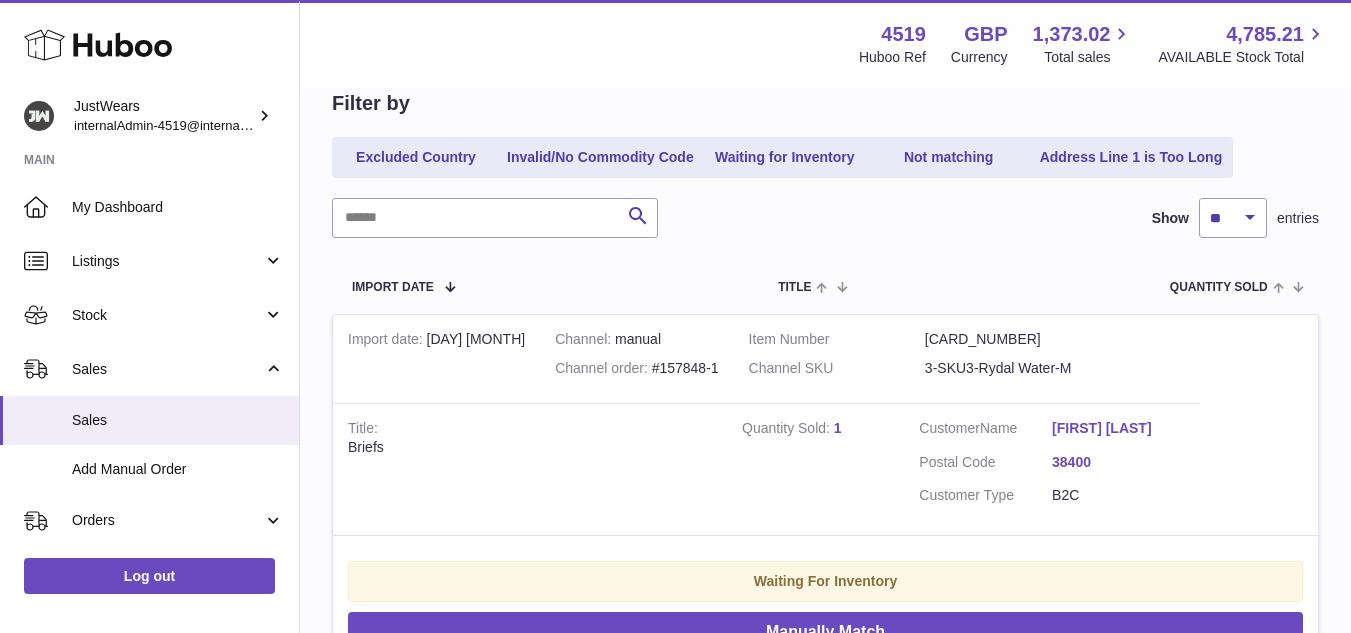 click on "[CARD_NUMBER]" at bounding box center [1013, 339] 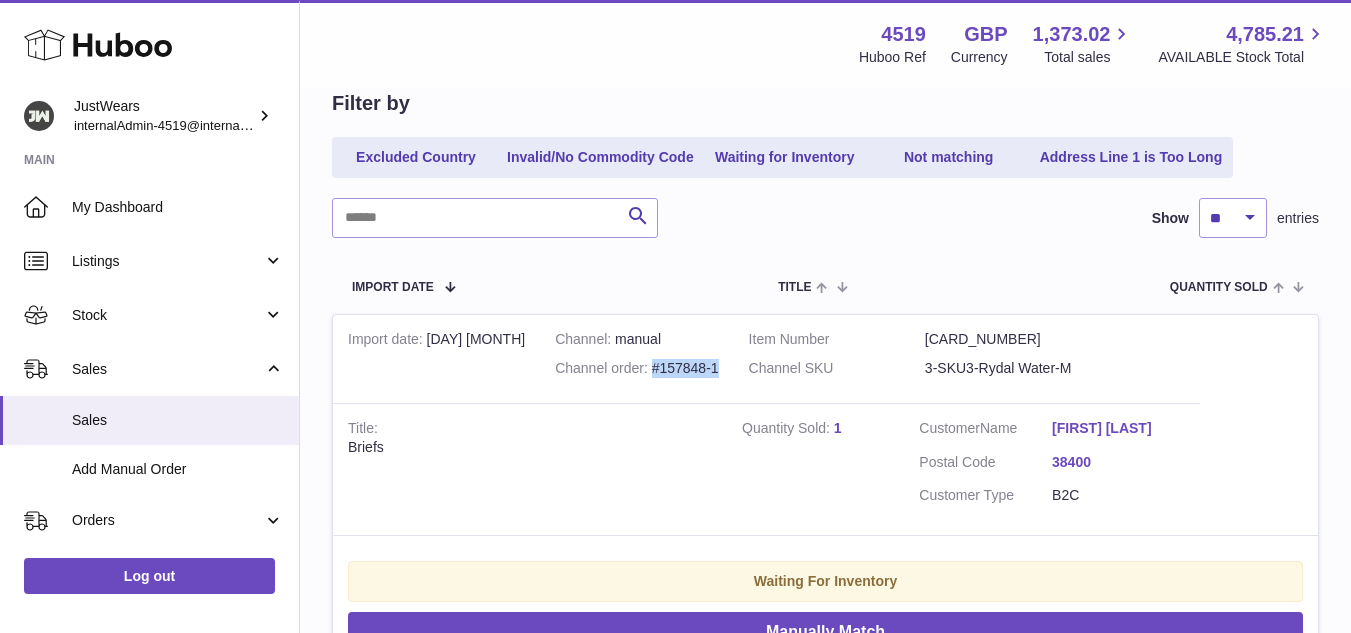 drag, startPoint x: 628, startPoint y: 369, endPoint x: 702, endPoint y: 375, distance: 74.24284 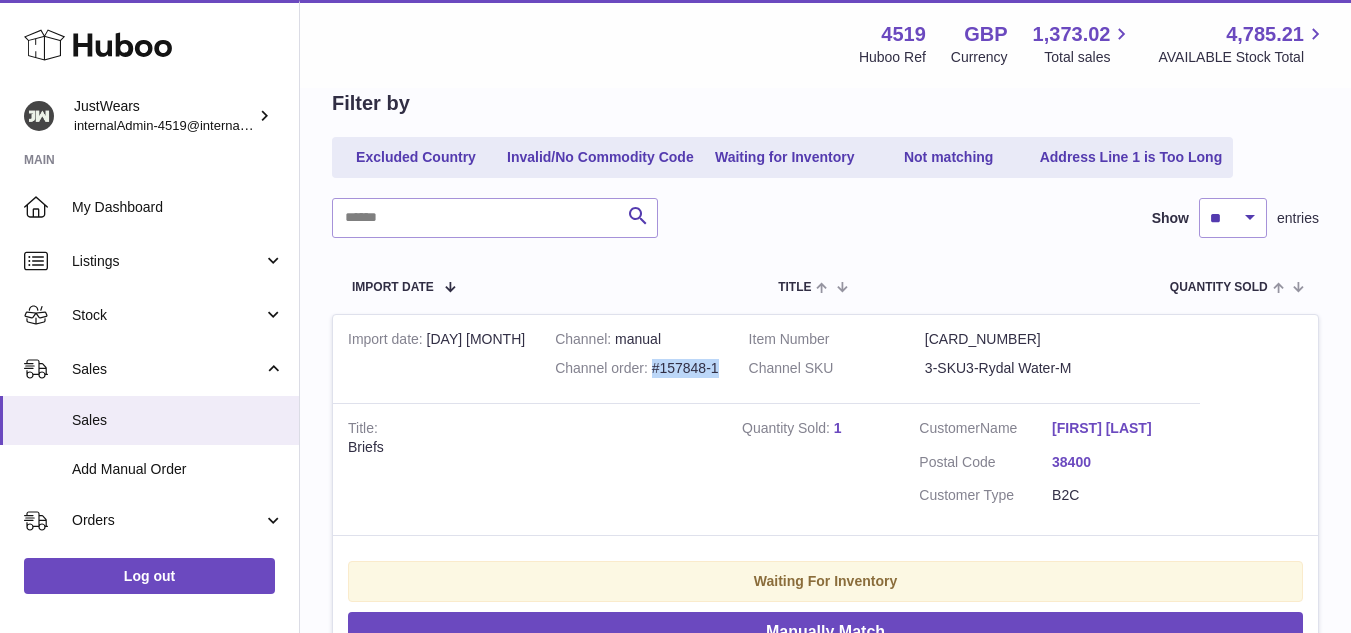click on "Channel manual
Channel order #157848-1" at bounding box center (636, 359) 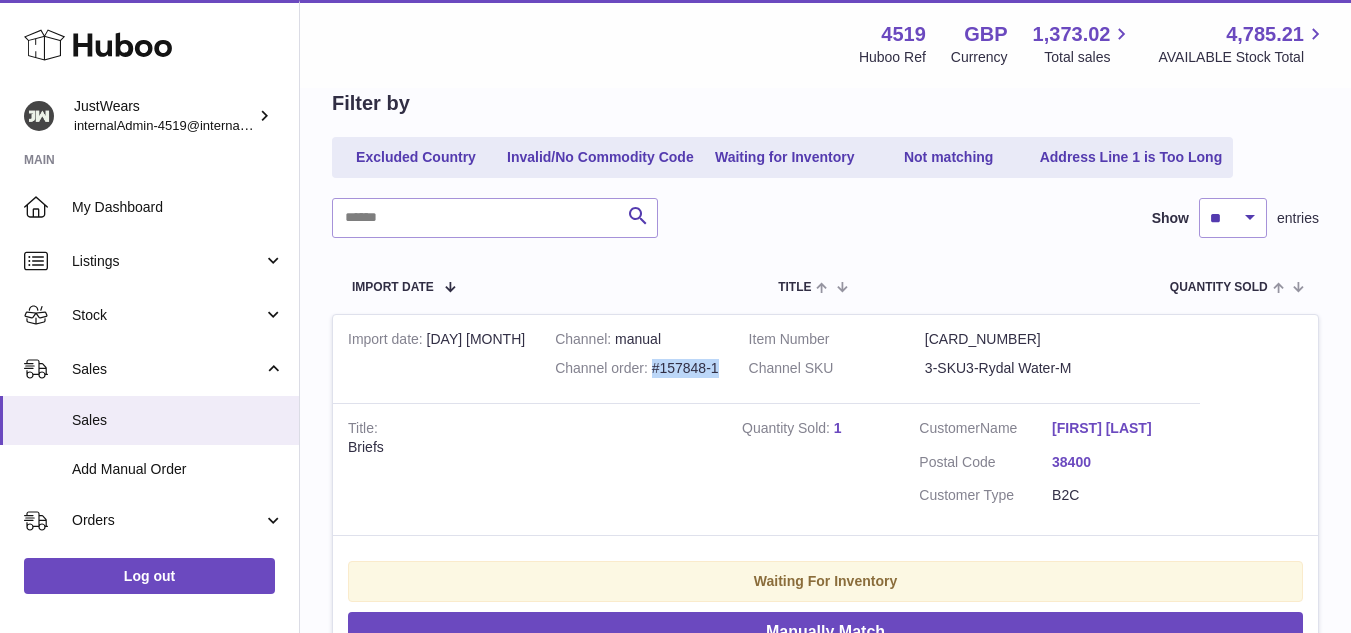 copy on "#157848-1" 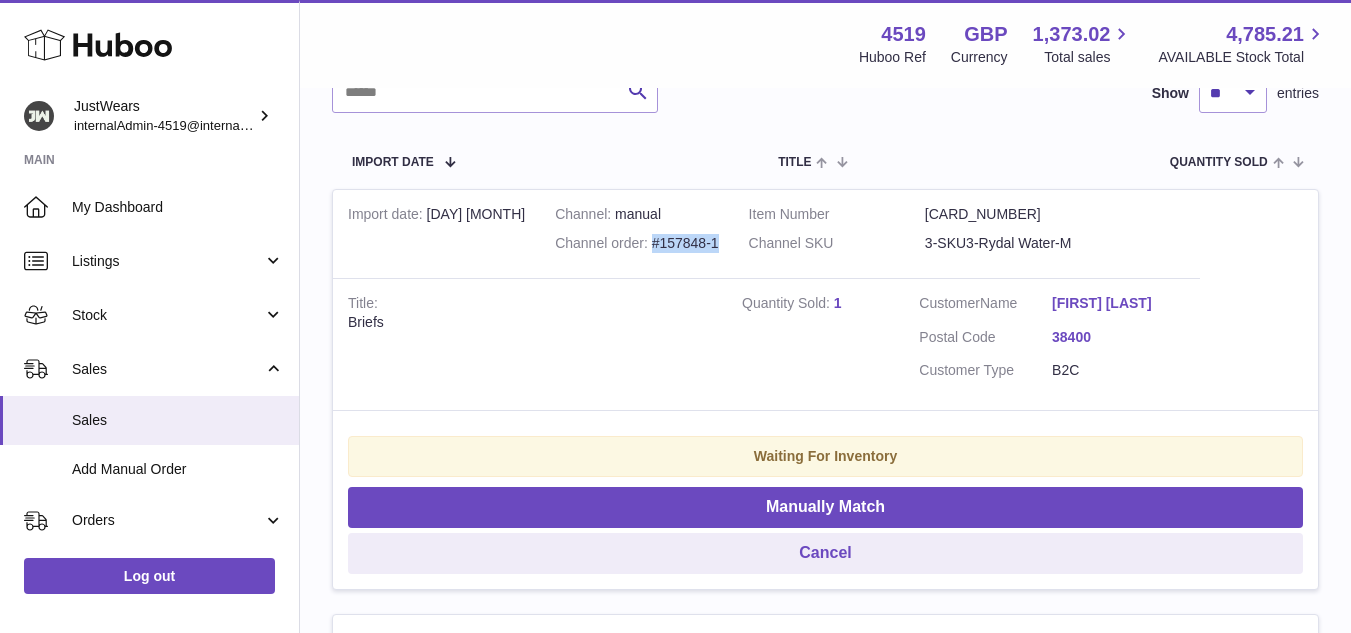 scroll, scrollTop: 200, scrollLeft: 0, axis: vertical 